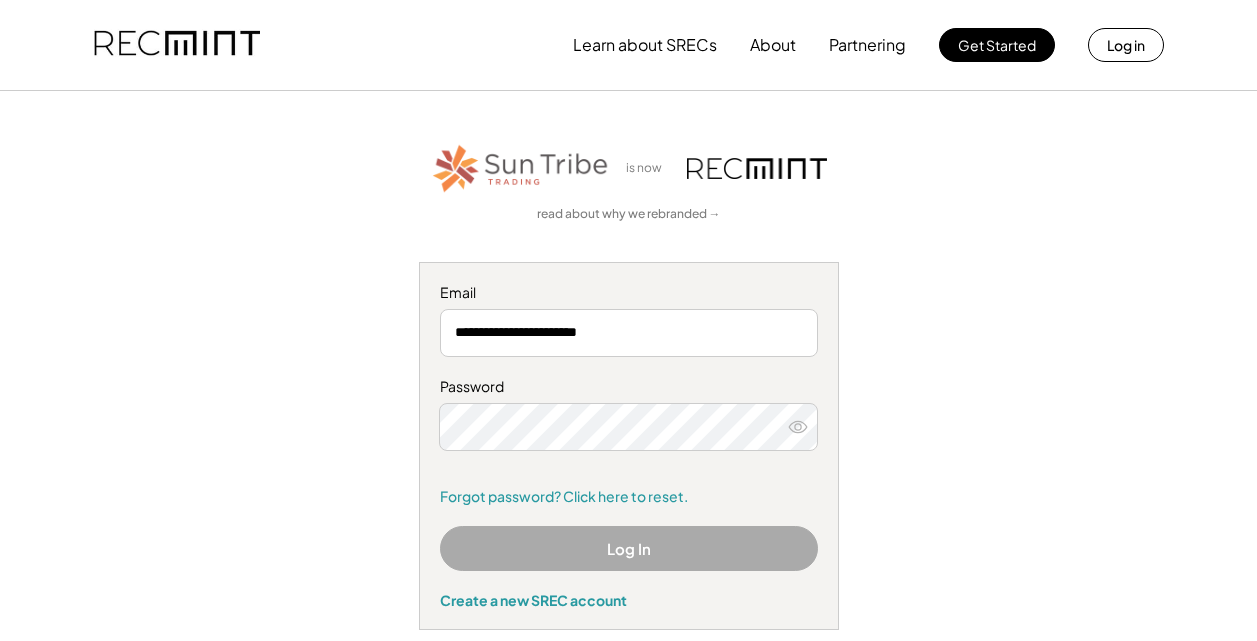 scroll, scrollTop: 0, scrollLeft: 0, axis: both 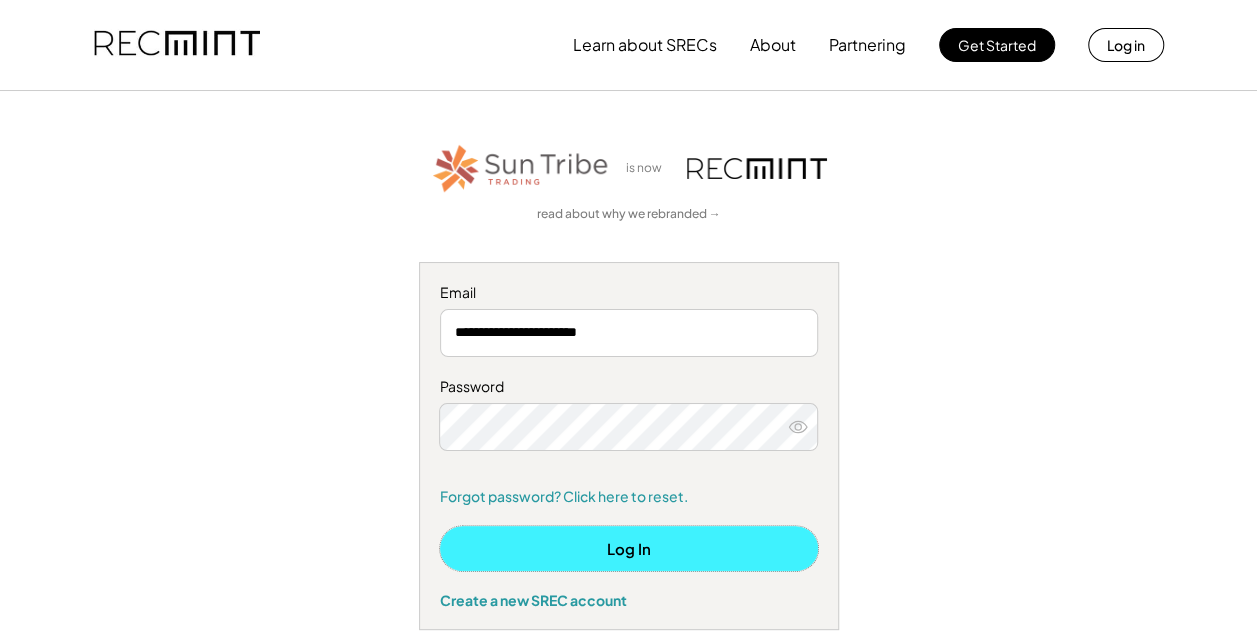 click on "Log In" at bounding box center (629, 548) 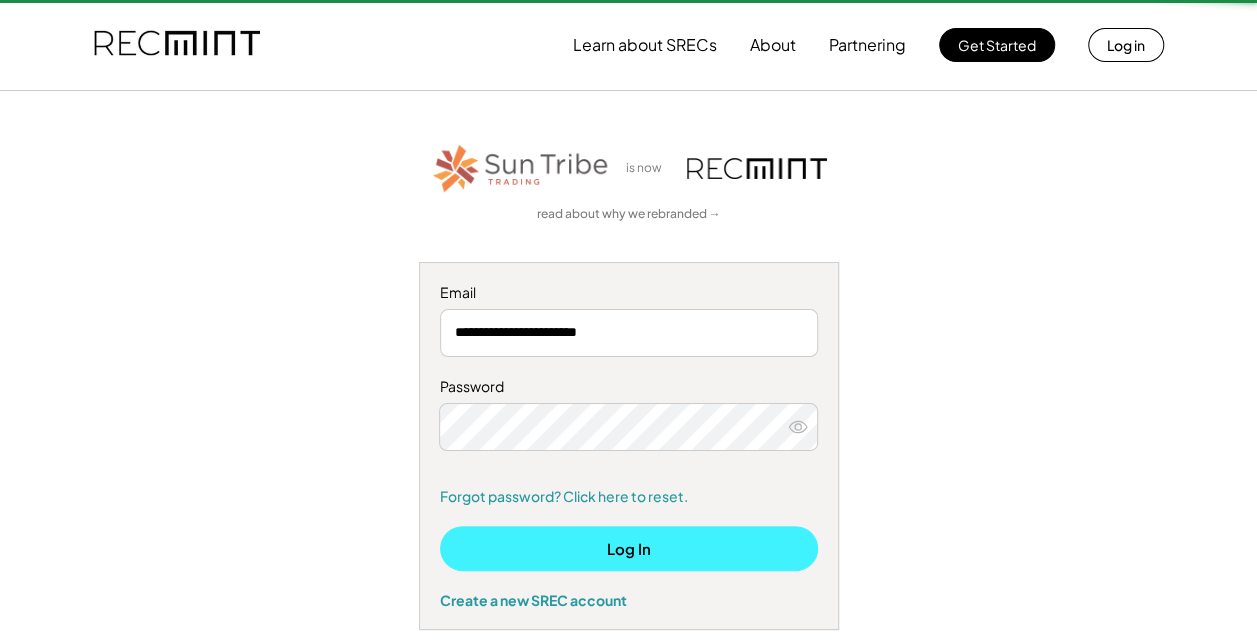 type 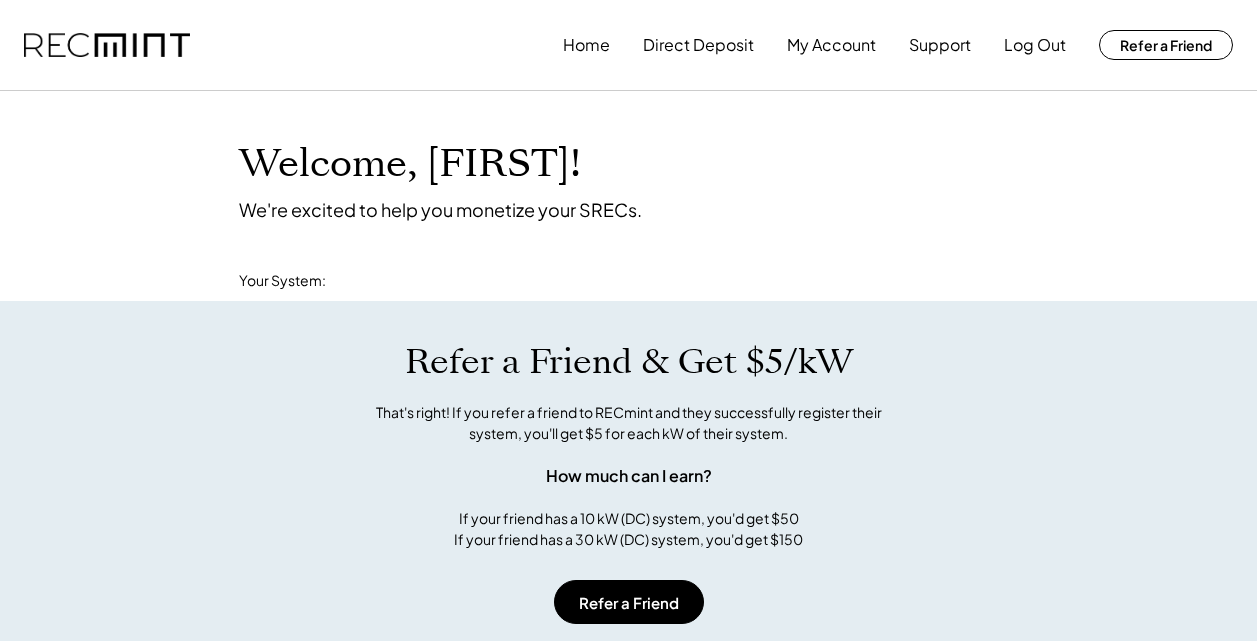 scroll, scrollTop: 0, scrollLeft: 0, axis: both 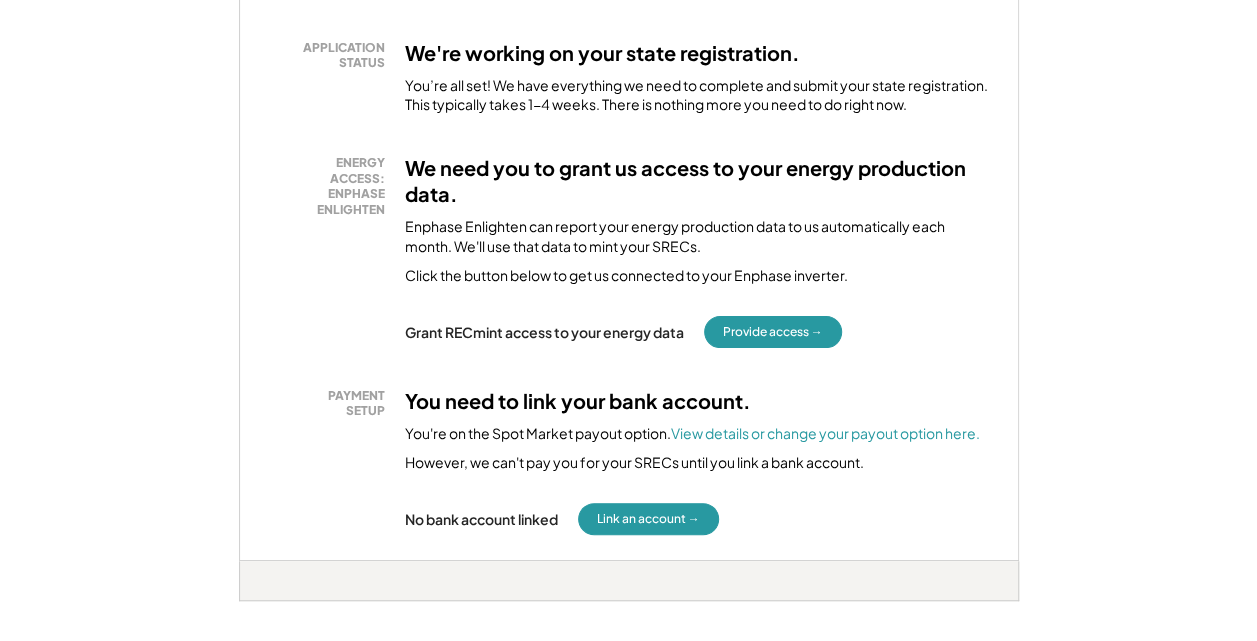 click on "Welcome, [FIRST]! We're excited to help you monetize your SRECs. Your System: 5.06 kW System at [NUMBER] [STREET] registration underway Needs Attention see below APPLICATION
STATUS We're working on your state registration. You’re all set! We have everything we need to complete and submit your state registration. This typically takes 1-4 weeks. There is nothing more you need to do right now. ENERGY
ACCESS: ENPHASE ENLIGHTEN We need you to grant us access to your energy production data. Enphase Enlighten can report your energy production data to us automatically each month. We'll use that data to mint your SRECs. Click the button below to get us connected to your Enphase inverter. Grant RECmint access to your energy data Provide access → PAYMENT
SETUP You need to link your bank account. You're on the Spot Market payout option. View details or change your payout option here. However, we can't pay you for your SRECs until you link a bank account. No bank account linked Link an account → Refer a Friend" at bounding box center [628, 670] 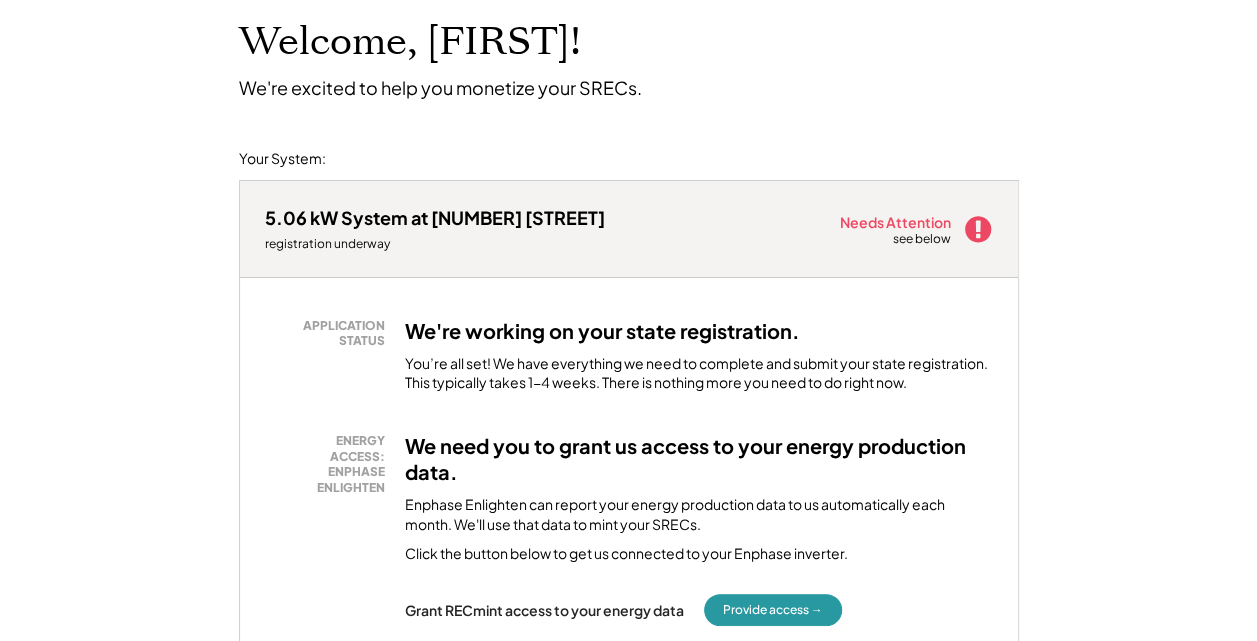 scroll, scrollTop: 0, scrollLeft: 0, axis: both 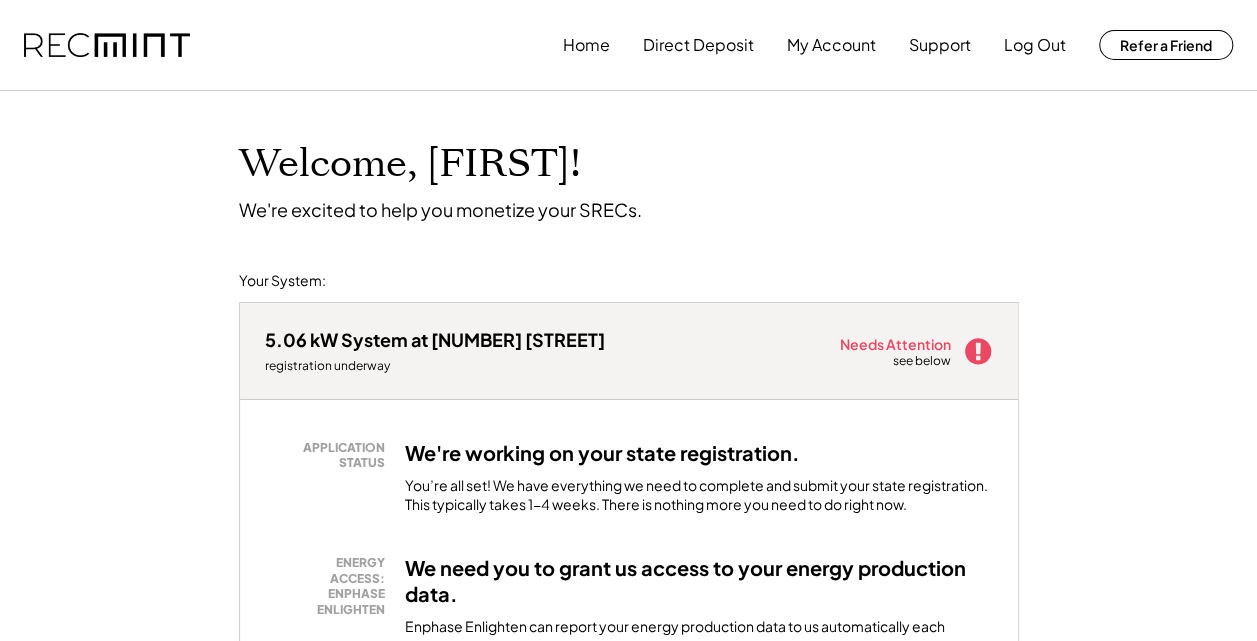 click 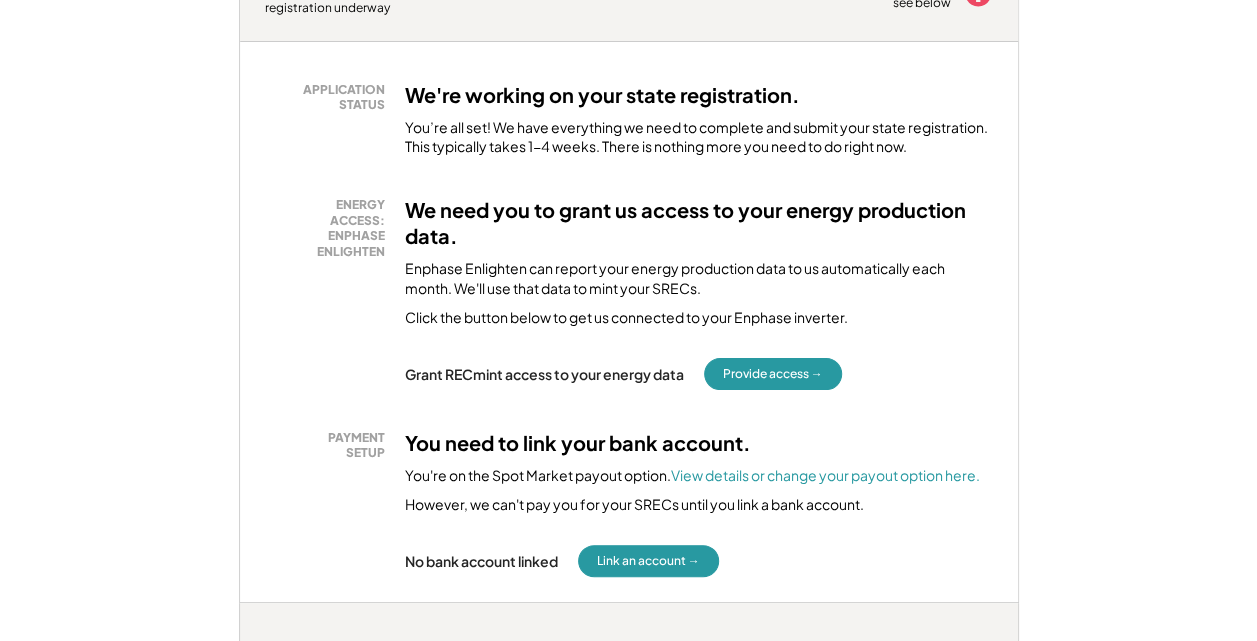scroll, scrollTop: 360, scrollLeft: 0, axis: vertical 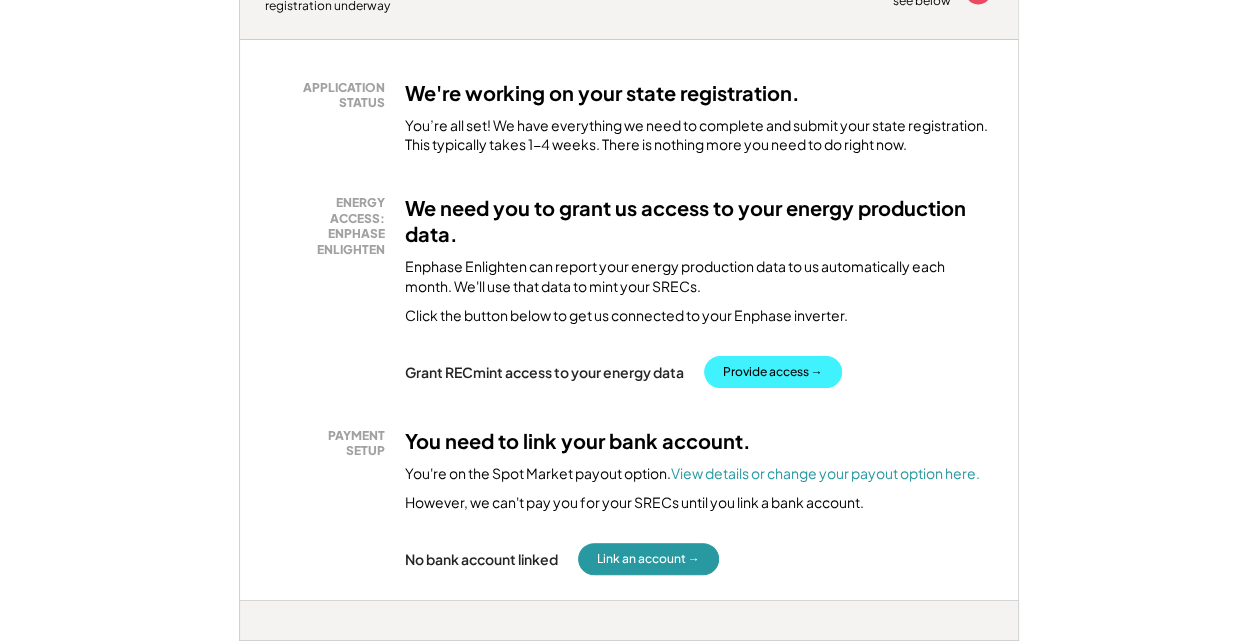 click on "Provide access →" at bounding box center (773, 372) 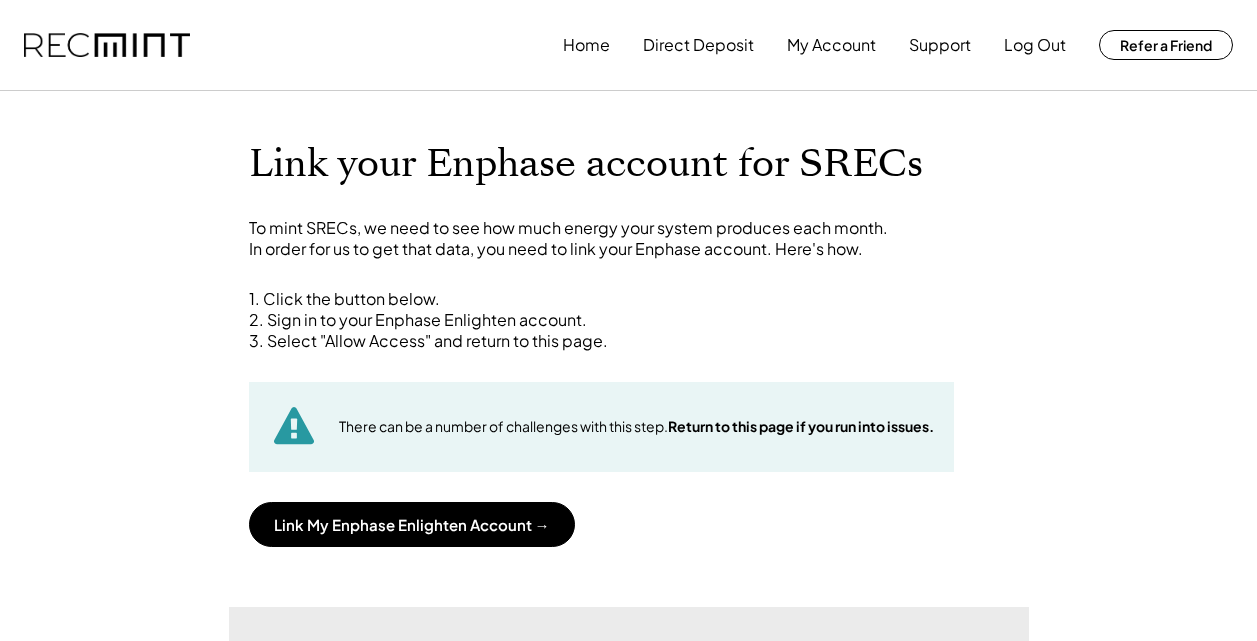 scroll, scrollTop: 0, scrollLeft: 0, axis: both 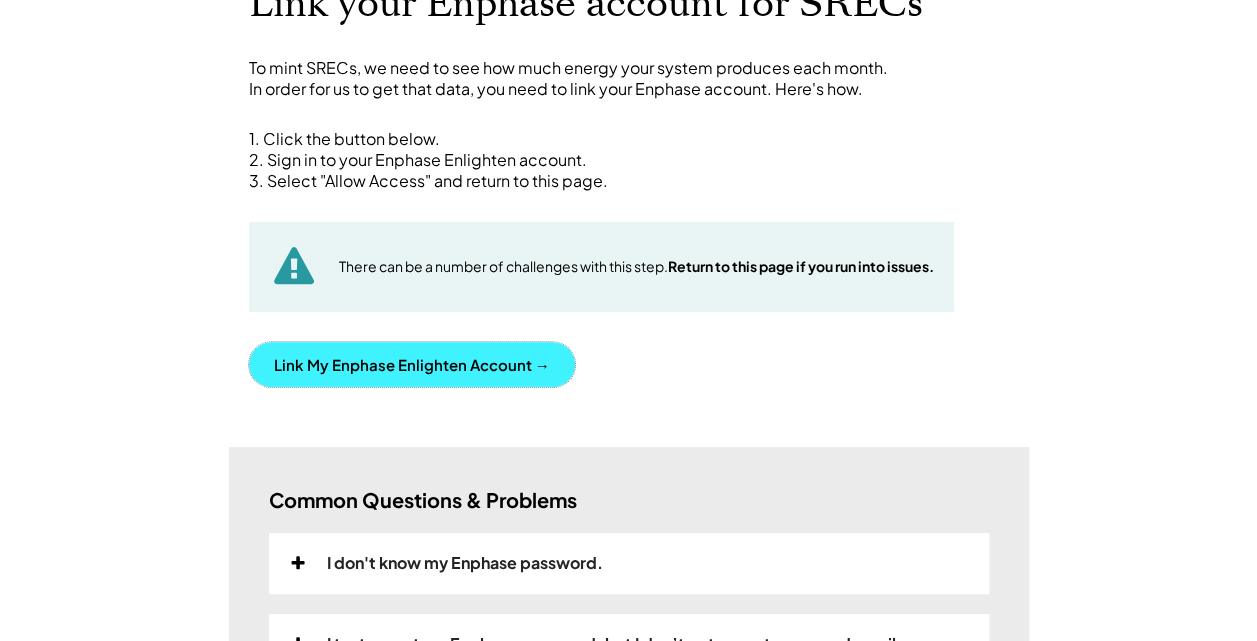 click on "Link My Enphase Enlighten Account →" at bounding box center [412, 364] 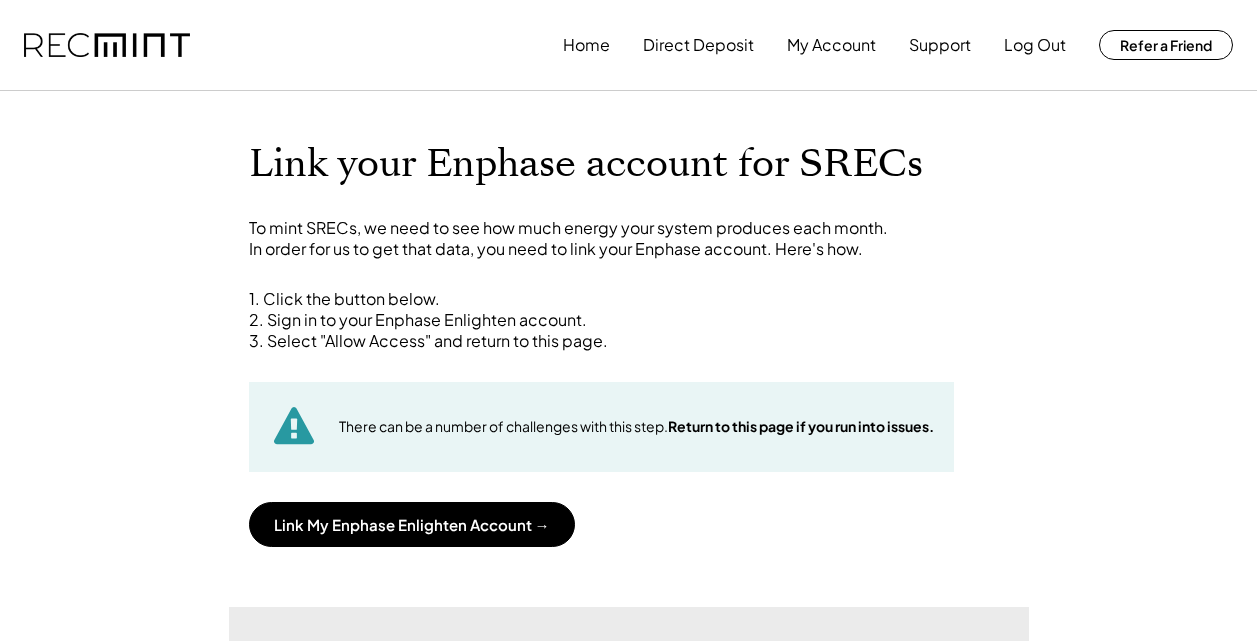 scroll, scrollTop: 0, scrollLeft: 0, axis: both 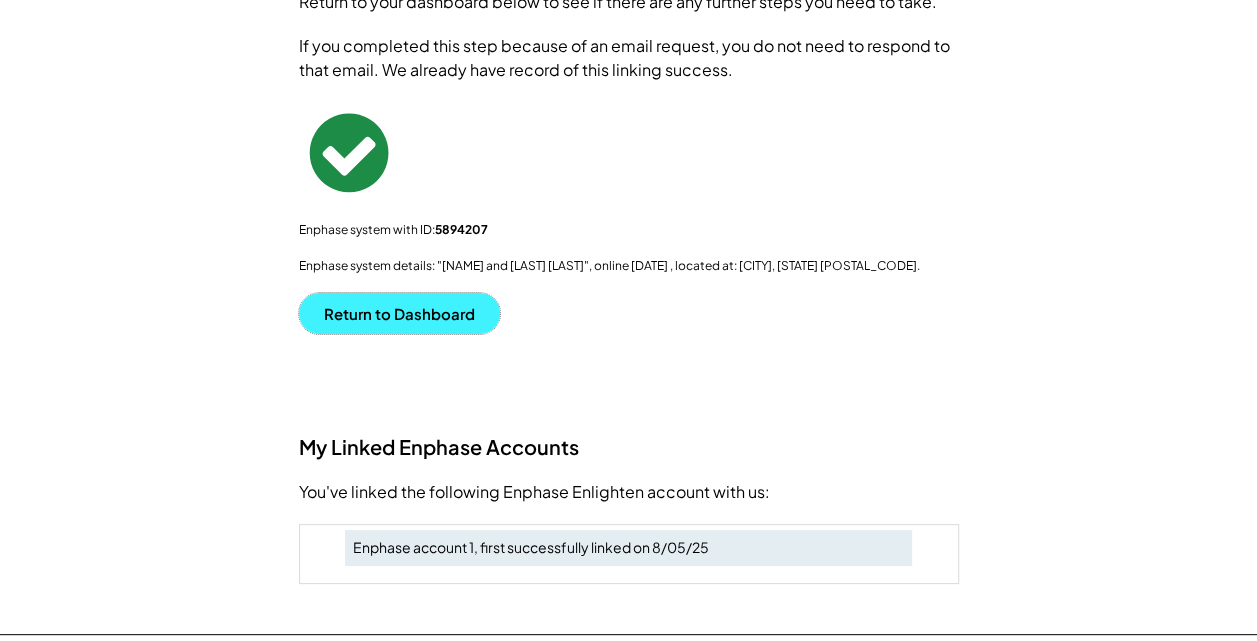 click on "Return to Dashboard" at bounding box center (399, 313) 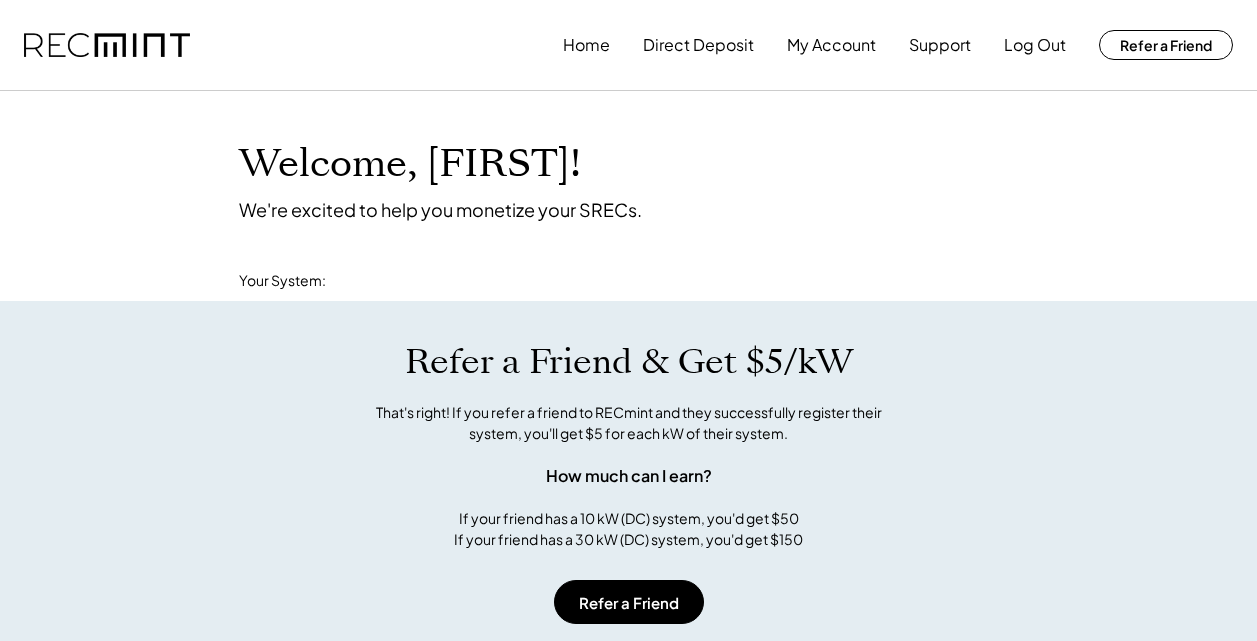 scroll, scrollTop: 0, scrollLeft: 0, axis: both 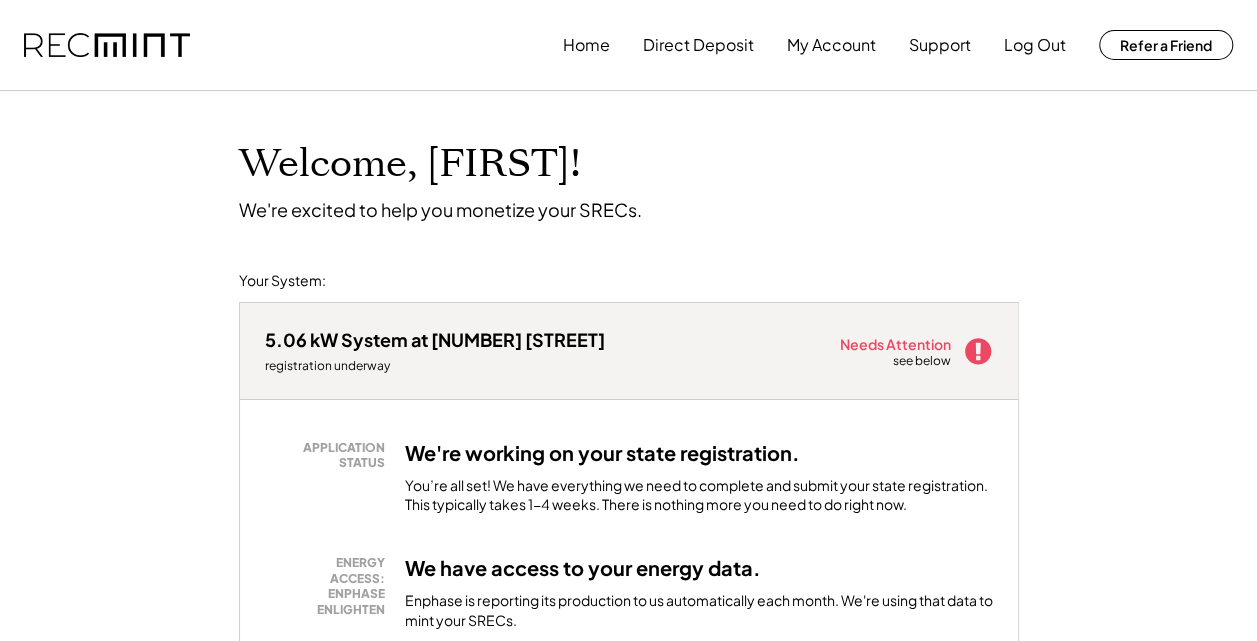 click on "Welcome, Mike! We're excited to help you monetize your SRECs.  Your System: 5.06 kW System at 304 Arbordale Loop registration underway Needs Attention see below APPLICATION
STATUS We're working on your state registration. You’re all set! We have everything we need to complete and submit your state registration. This typically takes 1-4 weeks. There is nothing more you need to do right now.  ENERGY
ACCESS:  ENPHASE ENLIGHTEN We have access to your energy data. Enphase is reporting its production to us automatically each month. We're using that data to mint your SRECs. PAYMENT
SETUP You need to link your bank account. You're on the Spot Market payout option.  View details or change your payout option here. However, we can't pay you for your SRECs until you link a bank account. No bank account linked Link an account  → iznvvdhm - VA Distributed You previously managed the RECs for a system at   that transferred ownership on . Please contact us at  help@recmint.com Refer a Friend & Get $5/kW Refer a Friend ." at bounding box center (628, 1024) 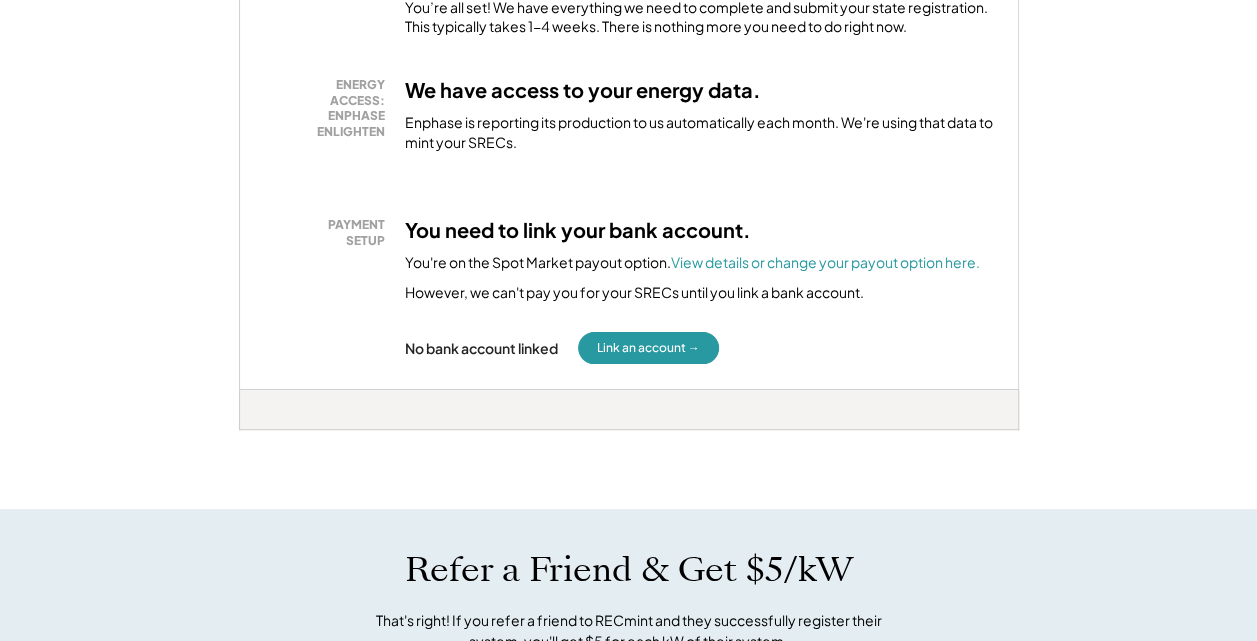 scroll, scrollTop: 480, scrollLeft: 0, axis: vertical 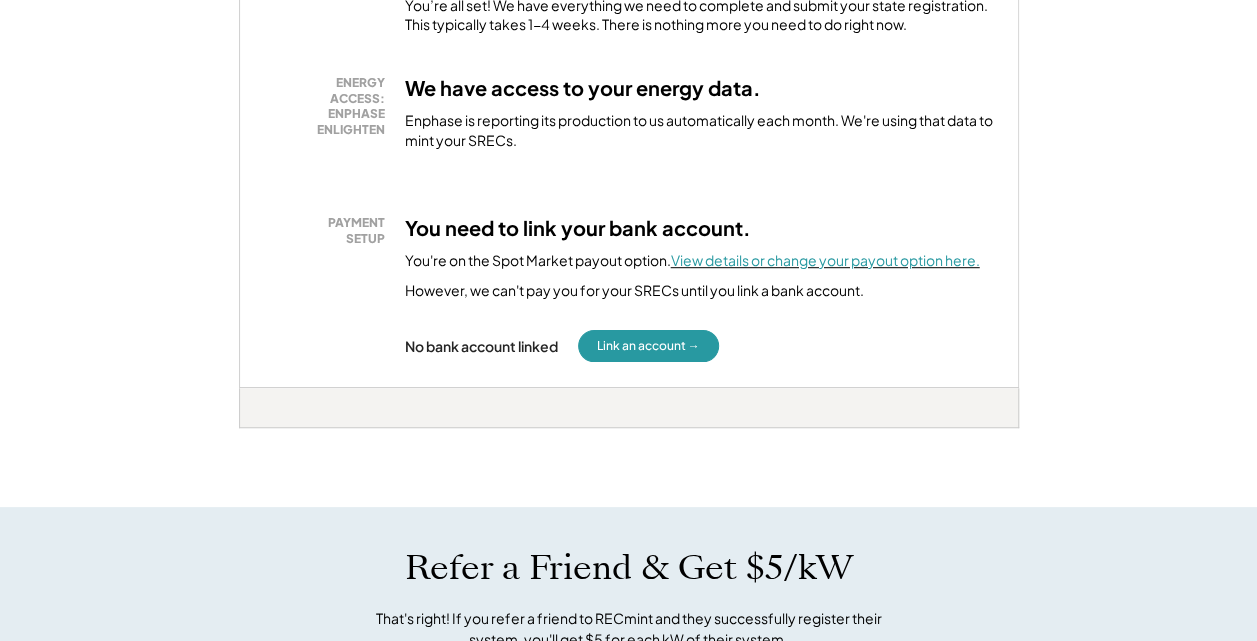 click on "View details or change your payout option here." at bounding box center (825, 260) 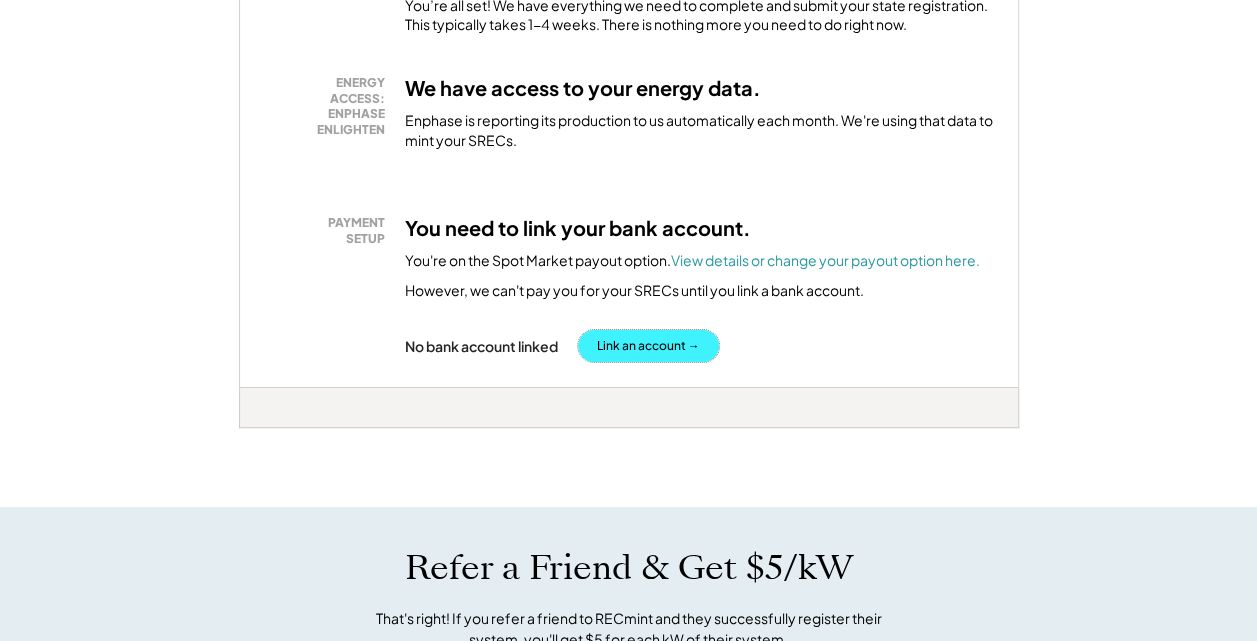 click on "Link an account  →" at bounding box center [648, 346] 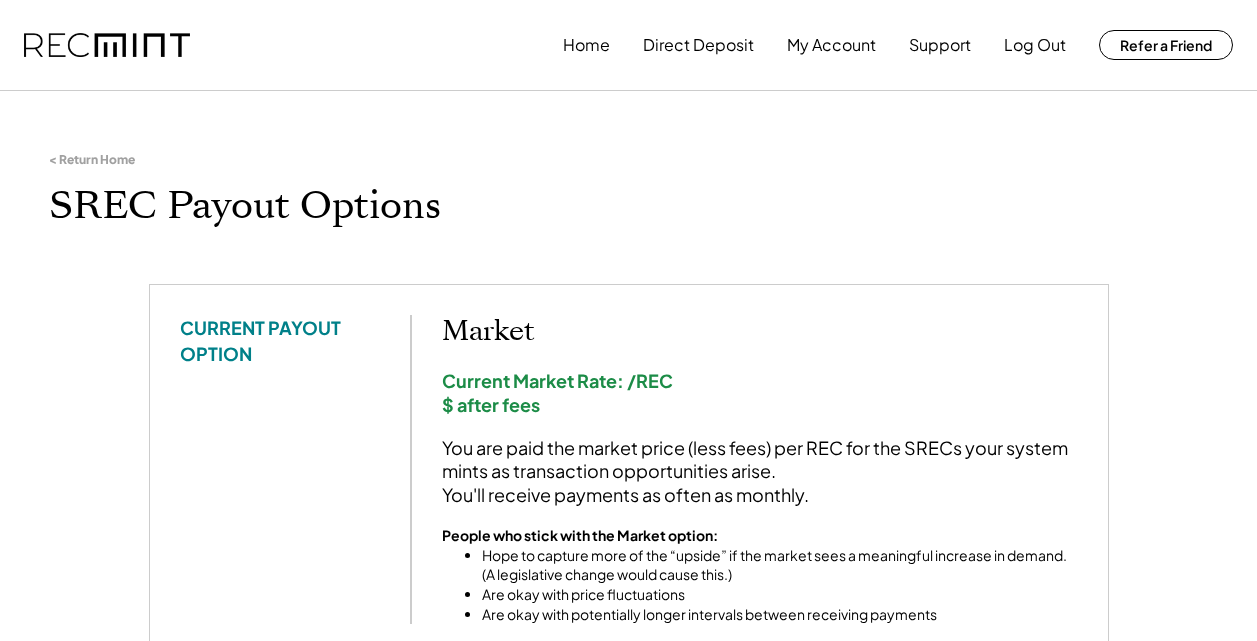 scroll, scrollTop: 0, scrollLeft: 0, axis: both 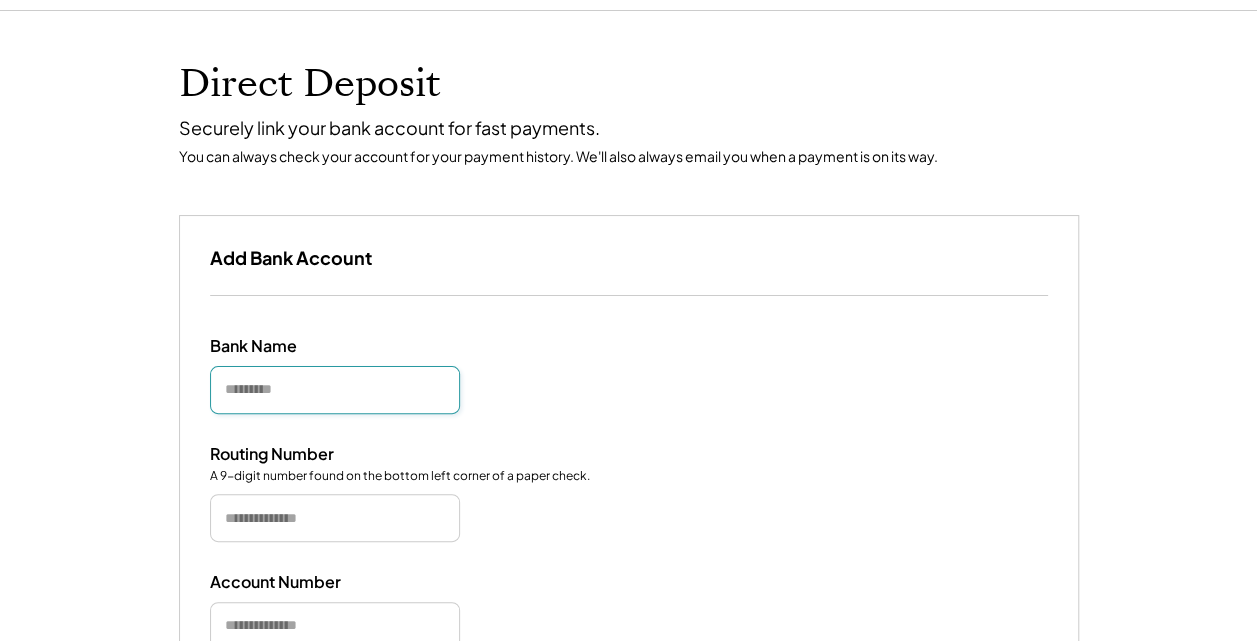click at bounding box center (335, 390) 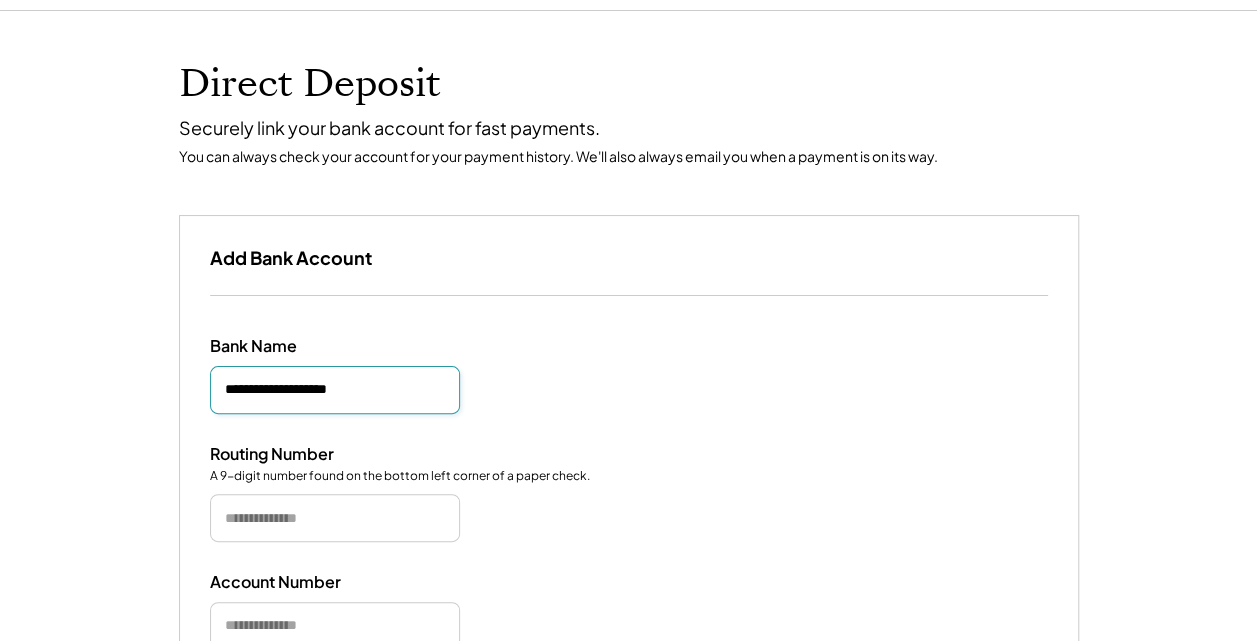 type on "**********" 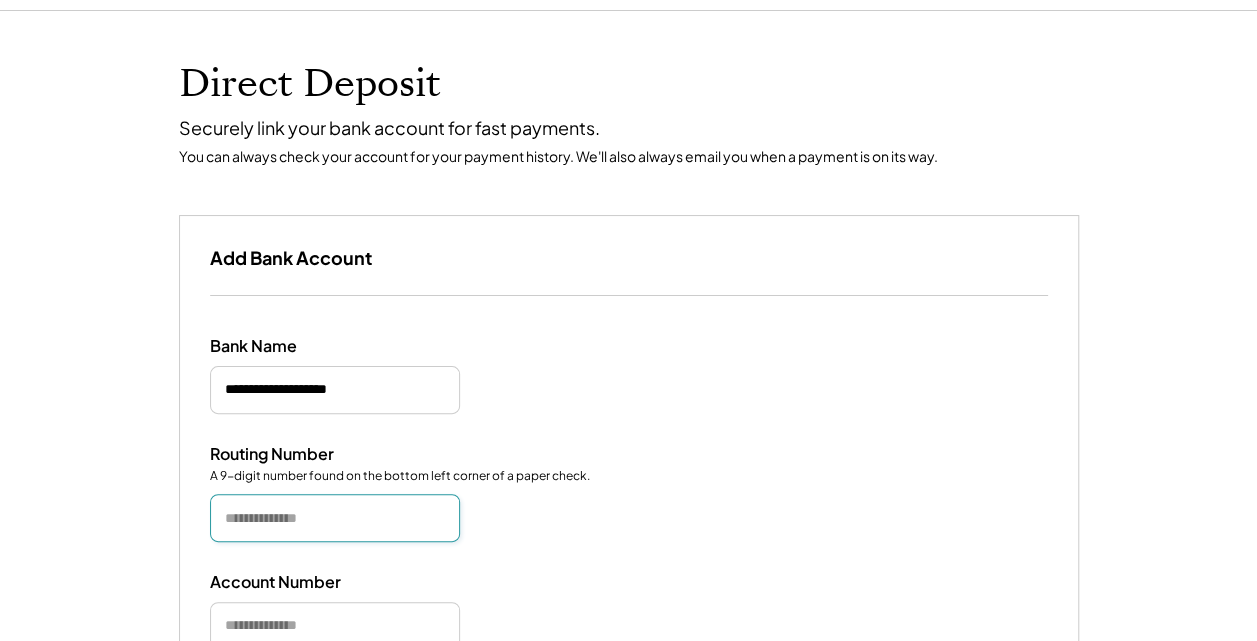 click at bounding box center (335, 518) 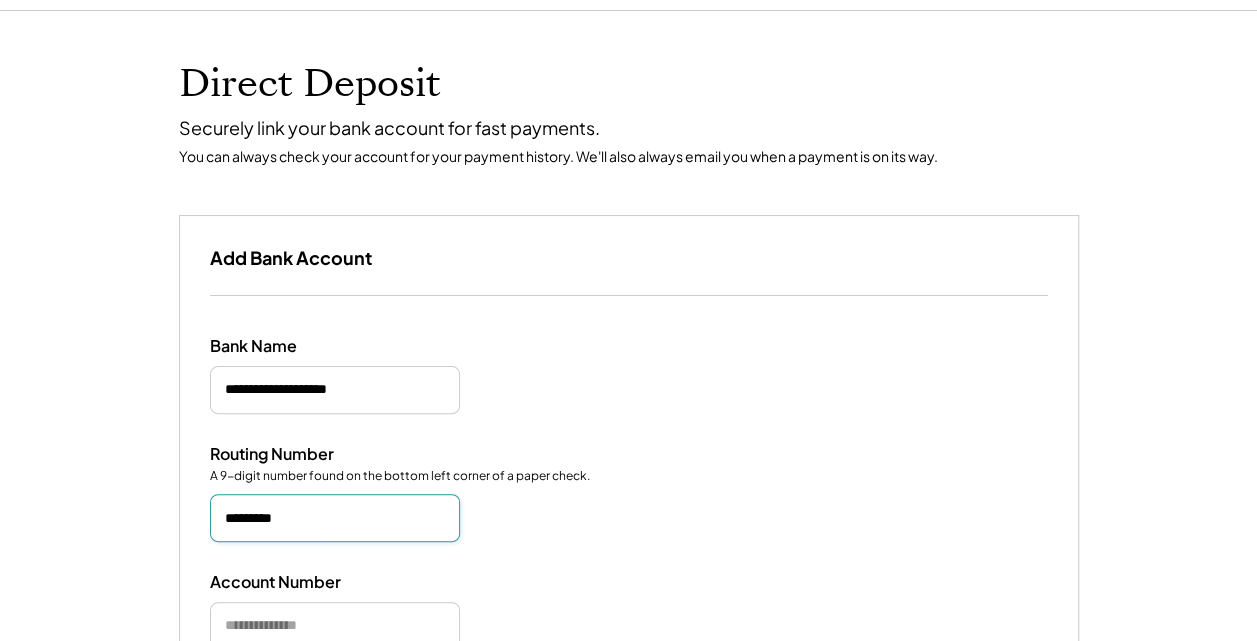 type on "*********" 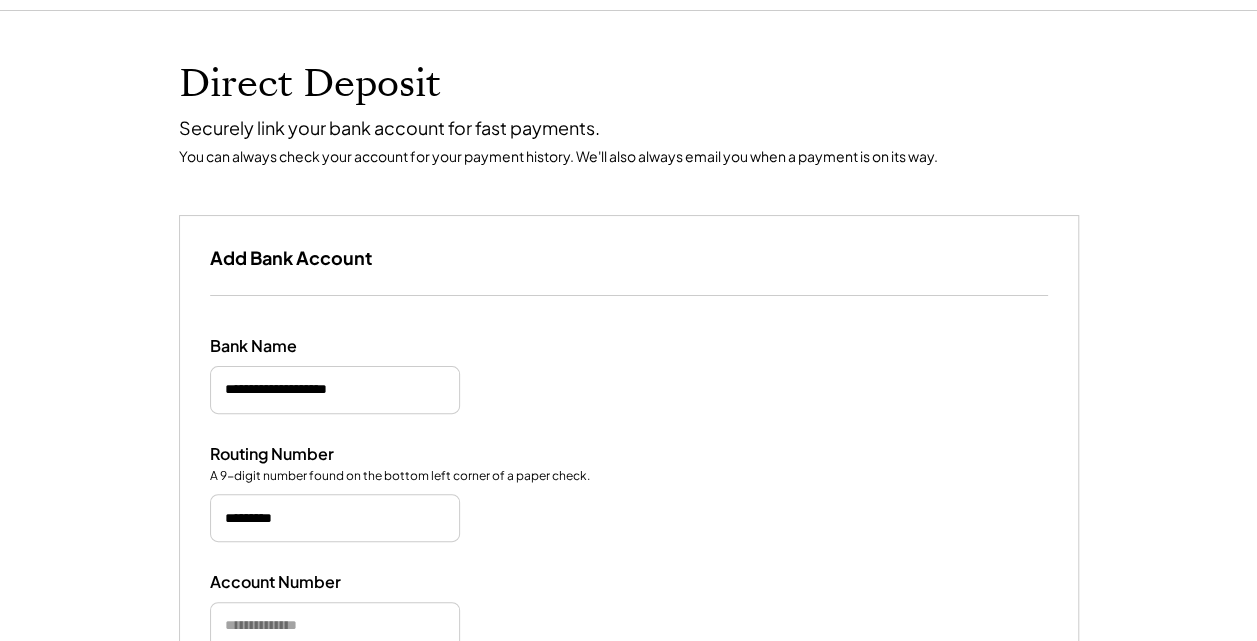 click on "Account Number" at bounding box center [629, 611] 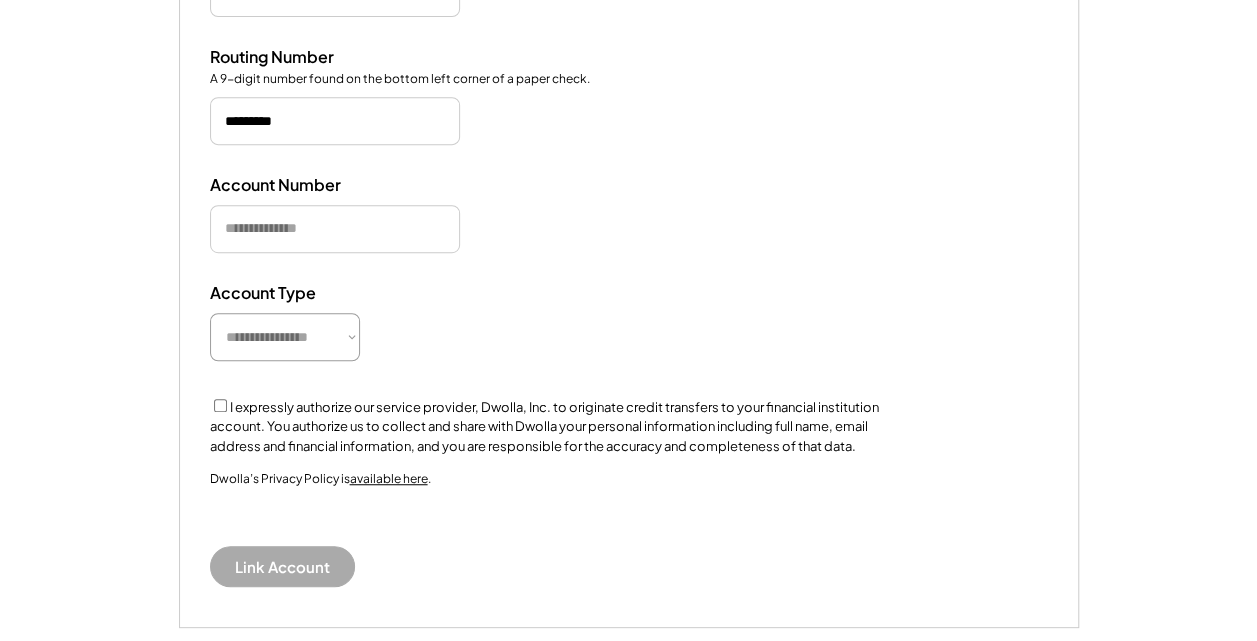 scroll, scrollTop: 440, scrollLeft: 0, axis: vertical 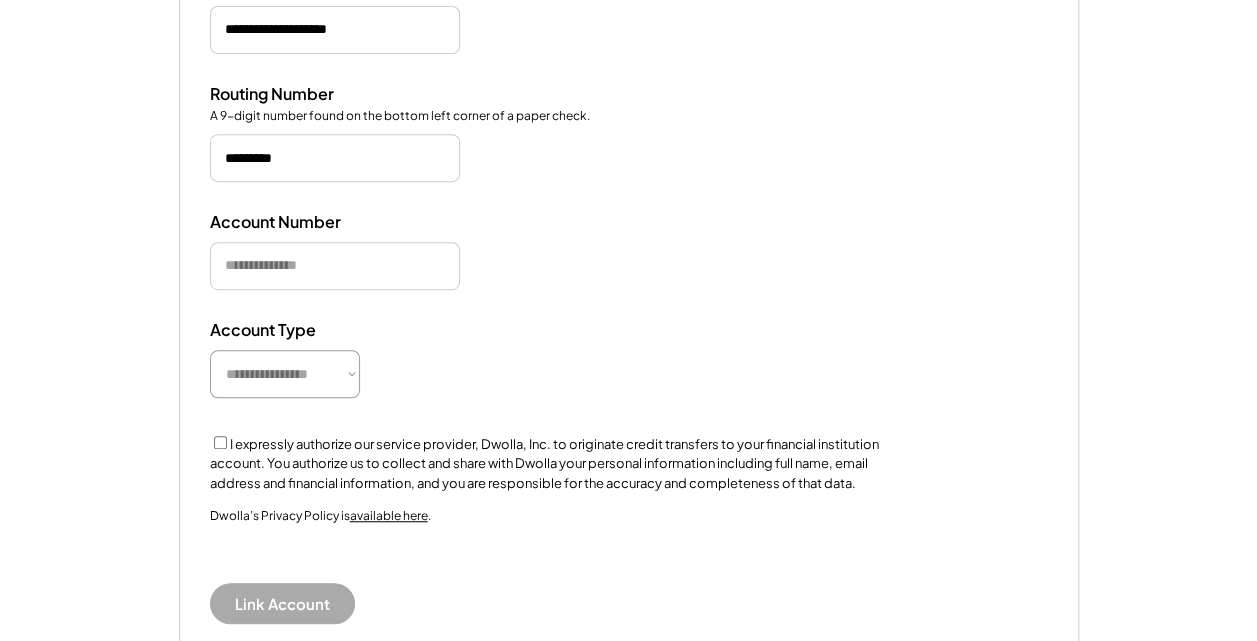 click on "**********" at bounding box center (285, 374) 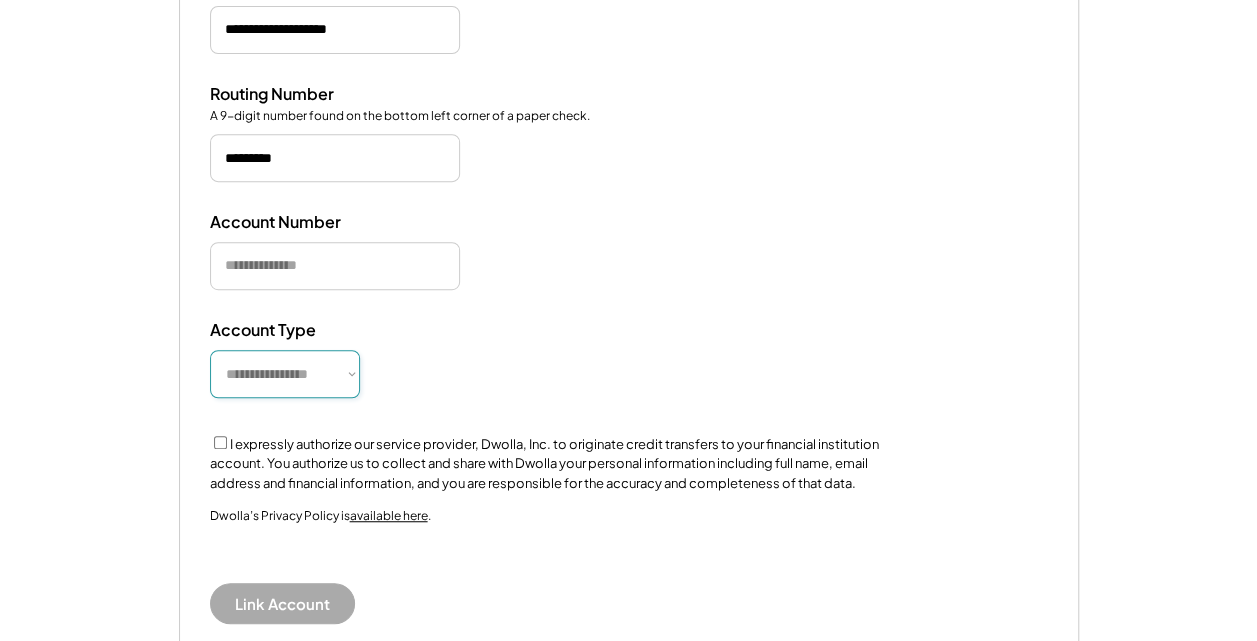select on "*********" 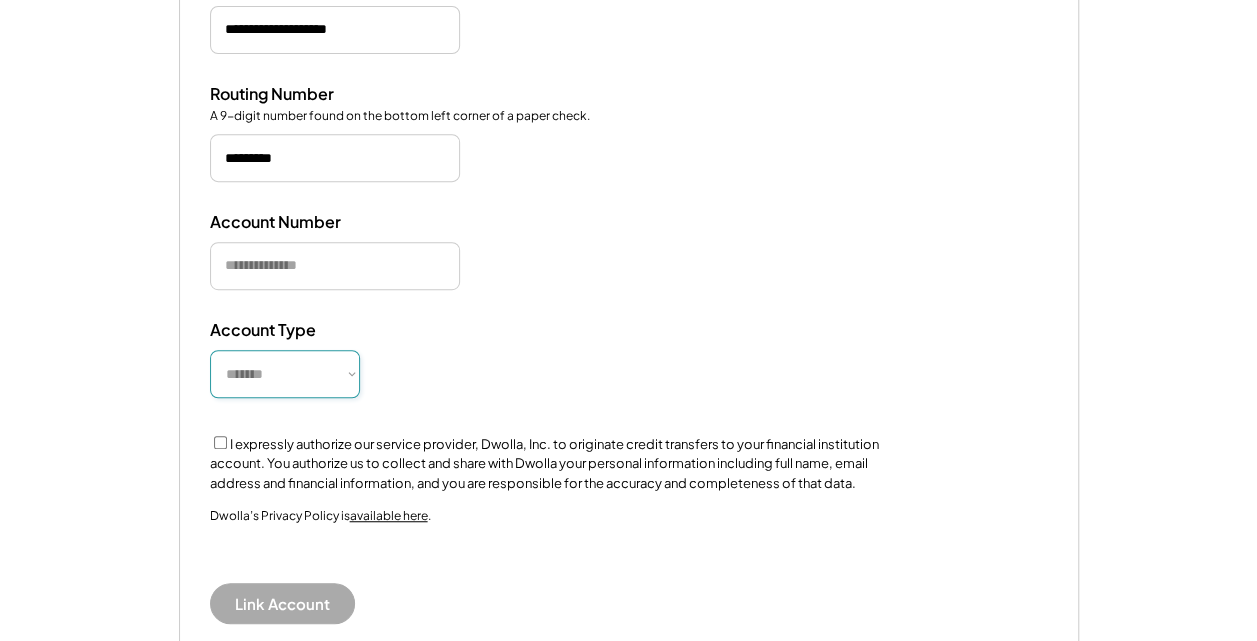 click on "**********" at bounding box center [285, 374] 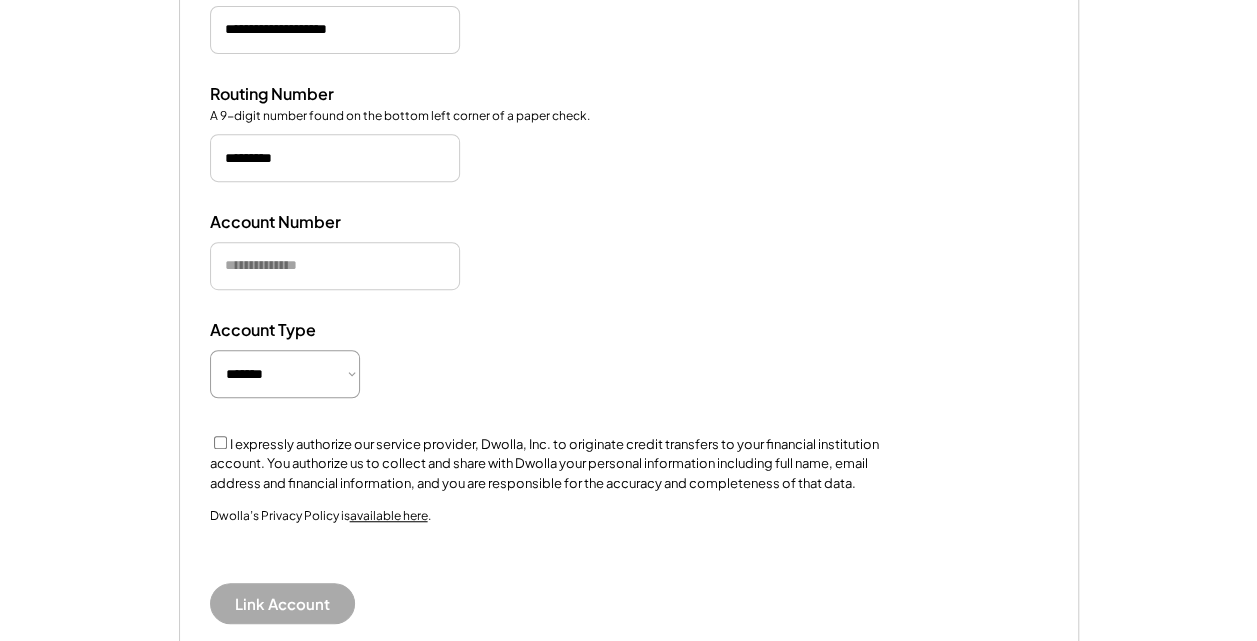 click on "**********" at bounding box center [628, 235] 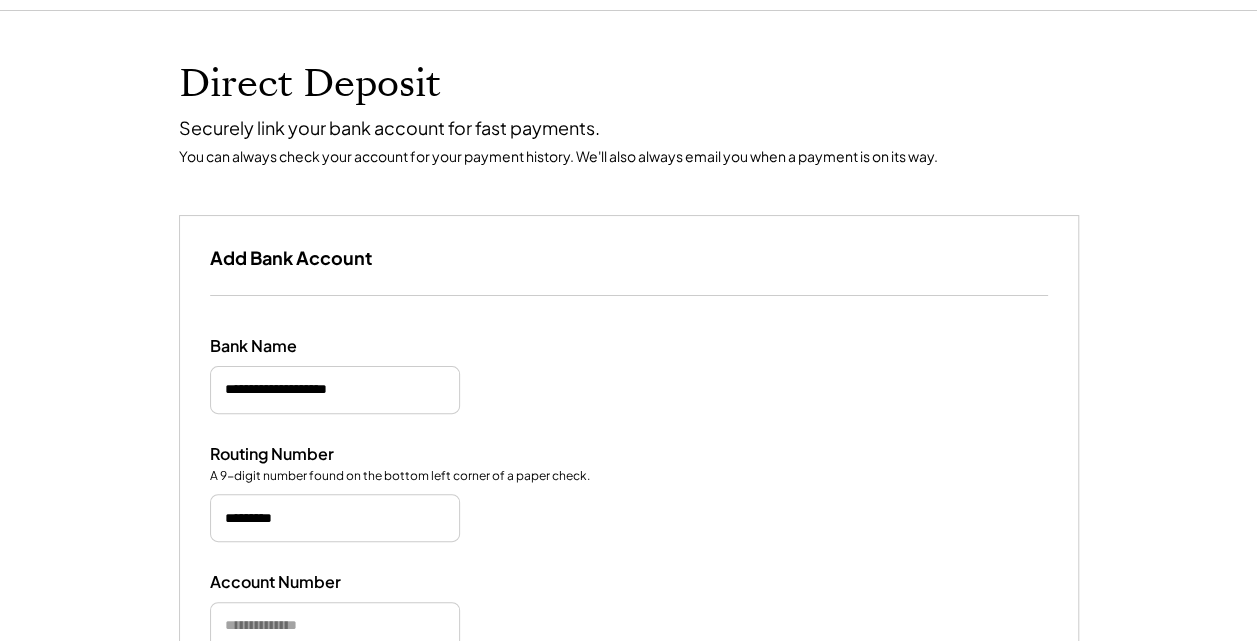 scroll, scrollTop: 120, scrollLeft: 0, axis: vertical 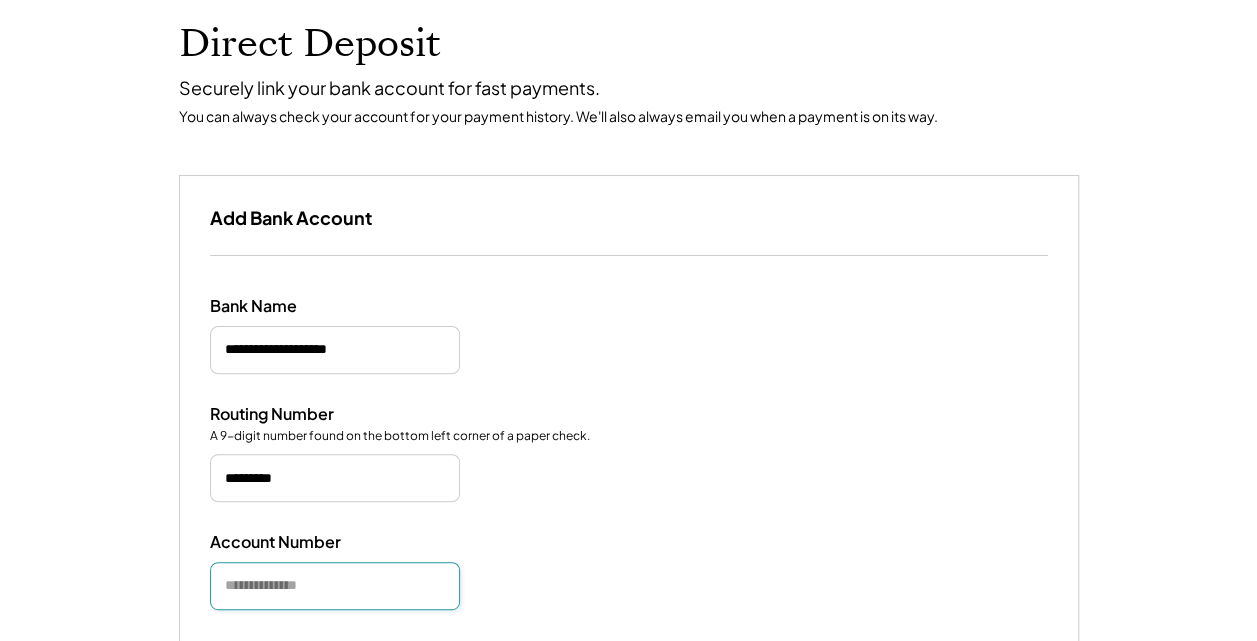 click at bounding box center (335, 586) 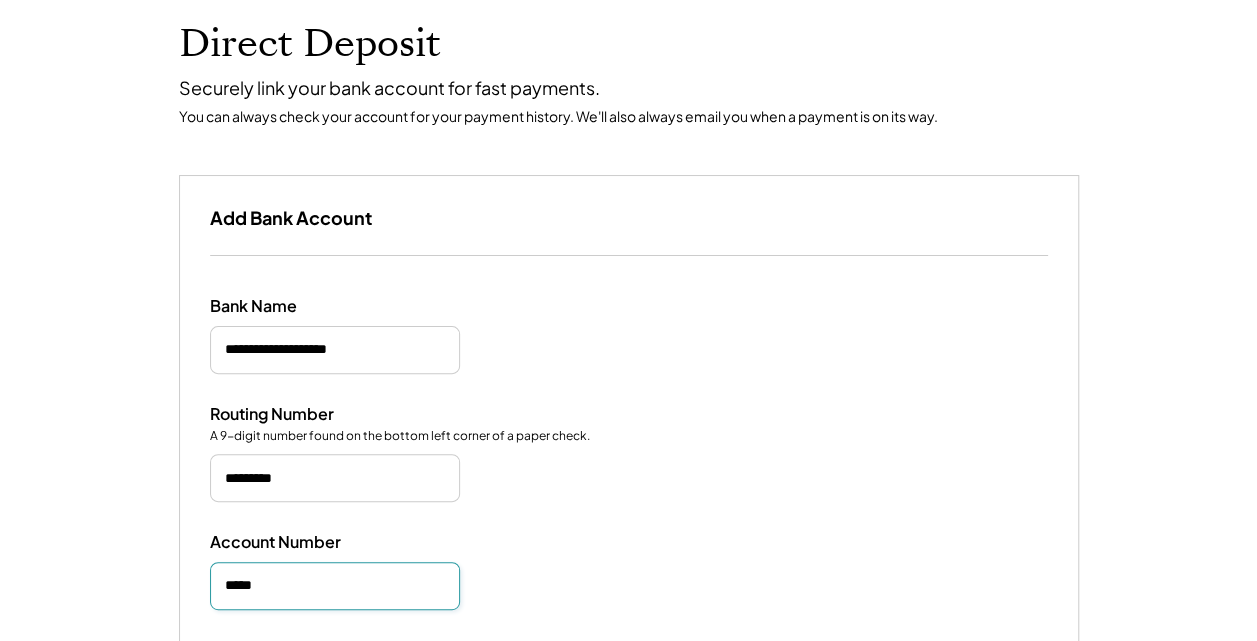 type on "*****" 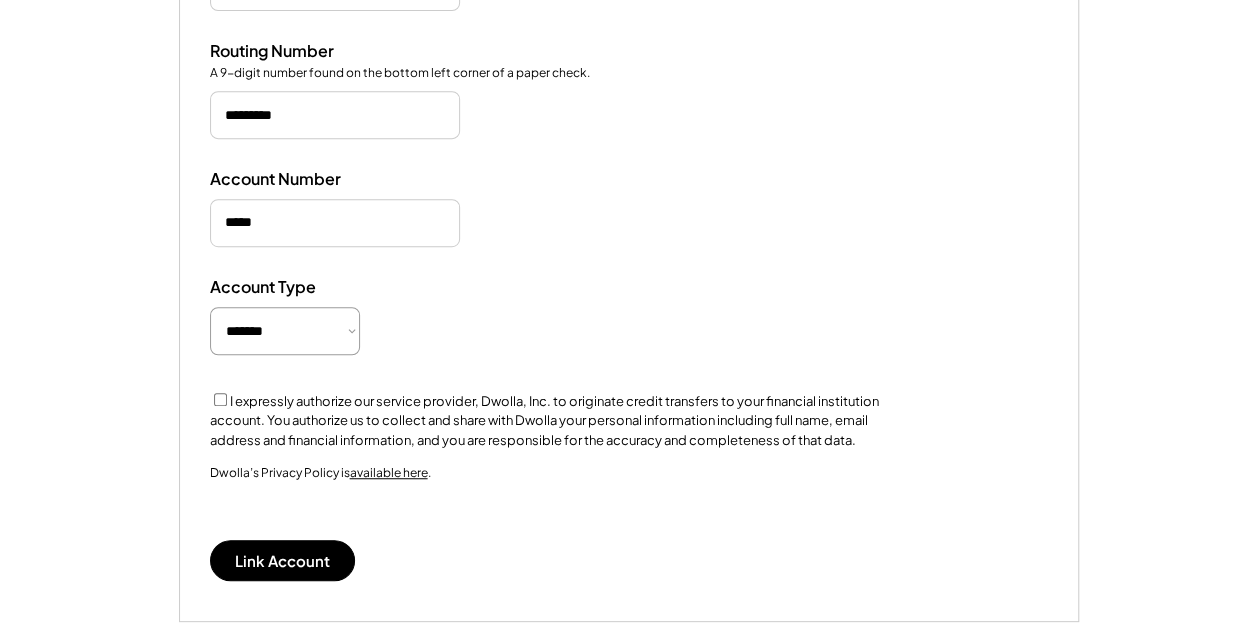 scroll, scrollTop: 520, scrollLeft: 0, axis: vertical 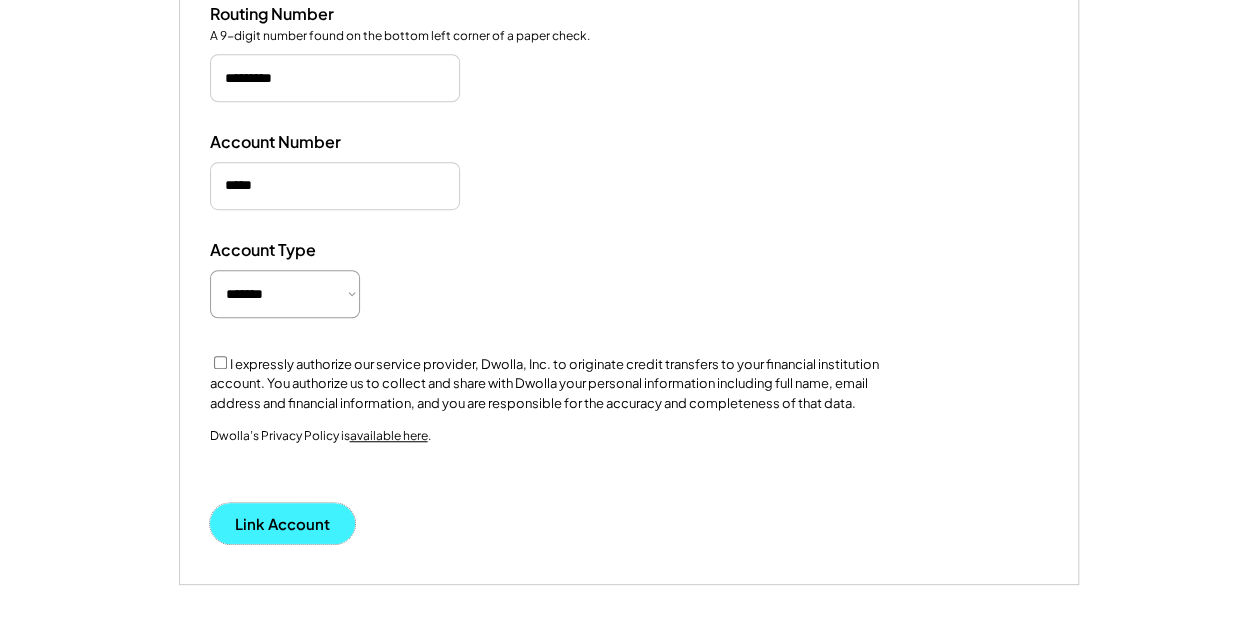 click on "Link Account" at bounding box center (282, 523) 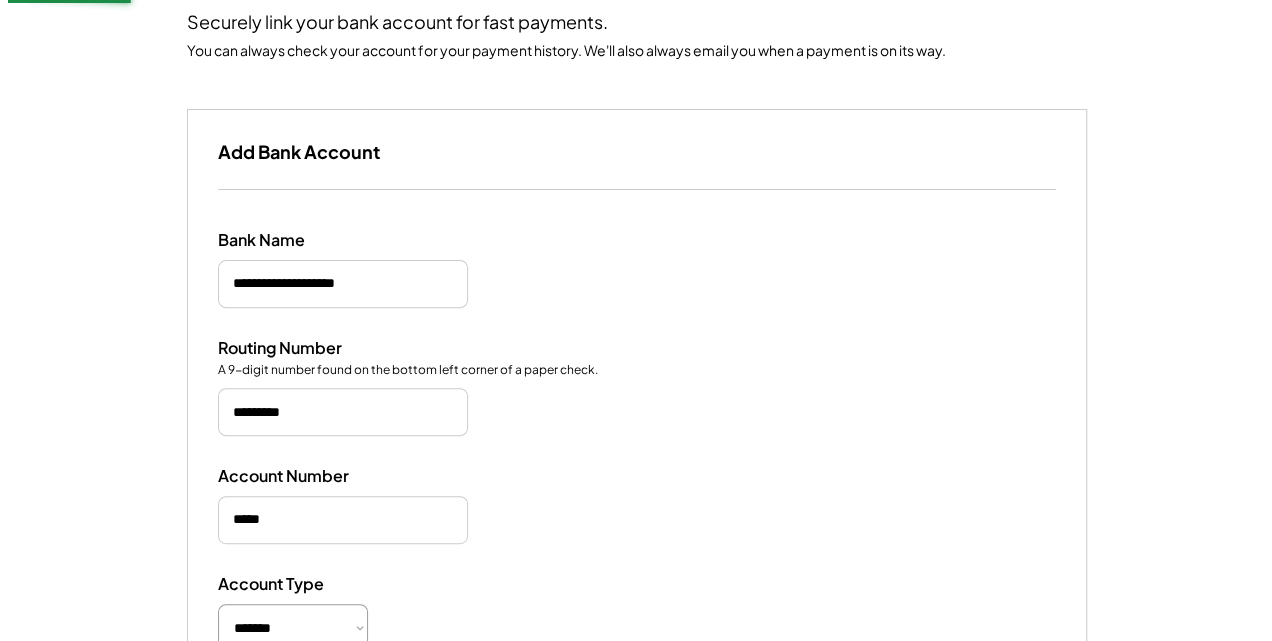 scroll, scrollTop: 141, scrollLeft: 0, axis: vertical 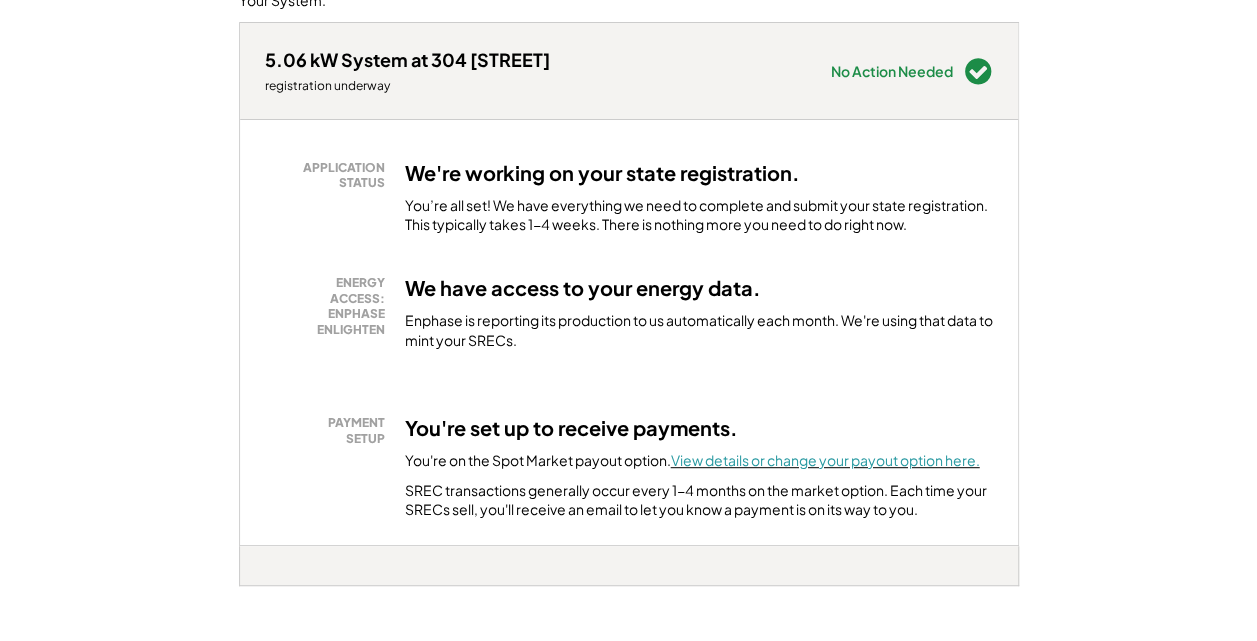click on "View details or change your payout option here." at bounding box center (825, 460) 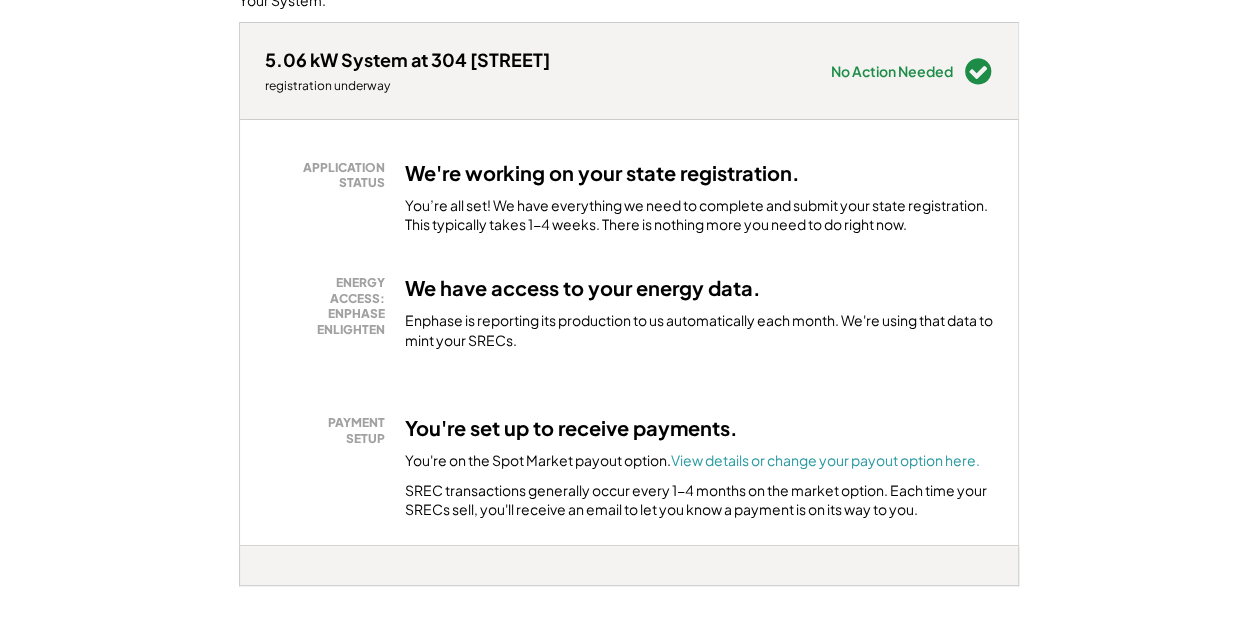 click on "Welcome, Mike! We're excited to help you monetize your SRECs.  Your System: 5.06 kW System at 304 Arbordale Loop registration underway Needs Attention see below No Action Needed APPLICATION
STATUS We're working on your state registration. You’re all set! We have everything we need to complete and submit your state registration. This typically takes 1-4 weeks. There is nothing more you need to do right now.  ENERGY
ACCESS:  ENPHASE ENLIGHTEN We have access to your energy data. Enphase is reporting its production to us automatically each month. We're using that data to mint your SRECs. PAYMENT
SETUP You're set up to receive payments. You're on the Spot Market payout option.  View details or change your payout option here. SREC transactions generally occur every 1-4 months on the market option. Each time your SRECs sell, you'll receive an email to let you know a payment is on its way to you. iznvvdhm - VA Distributed You previously managed the RECs for a system at  help@recmint.com Refer a Friend & Get $5/kW ." at bounding box center [628, 722] 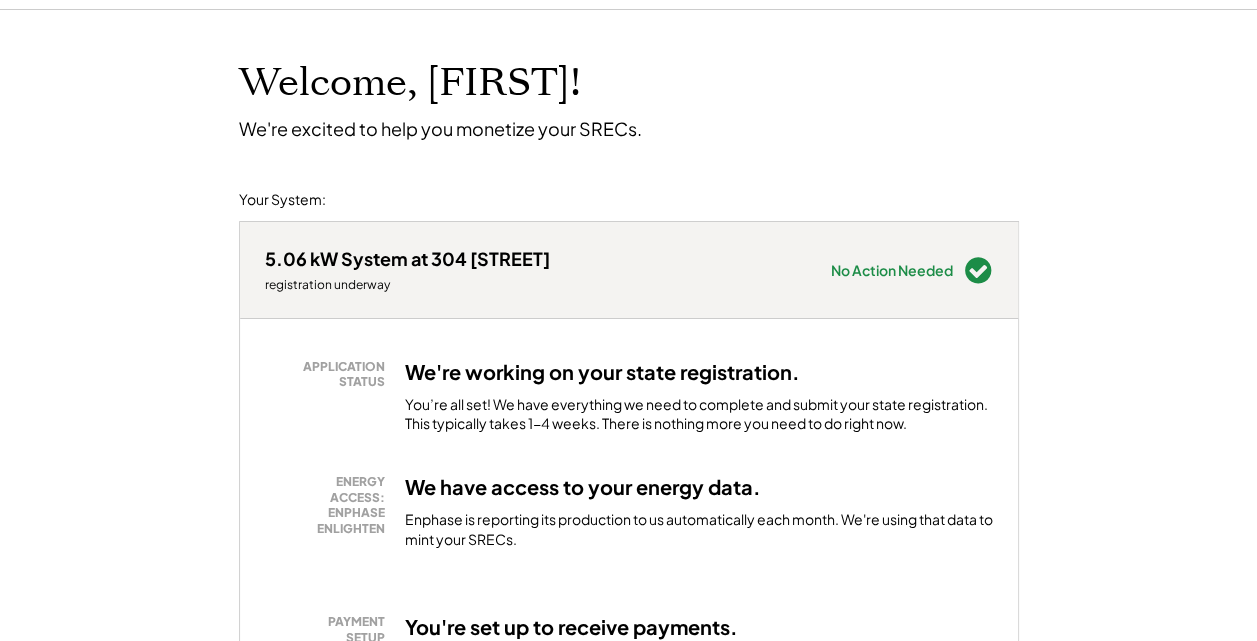scroll, scrollTop: 0, scrollLeft: 0, axis: both 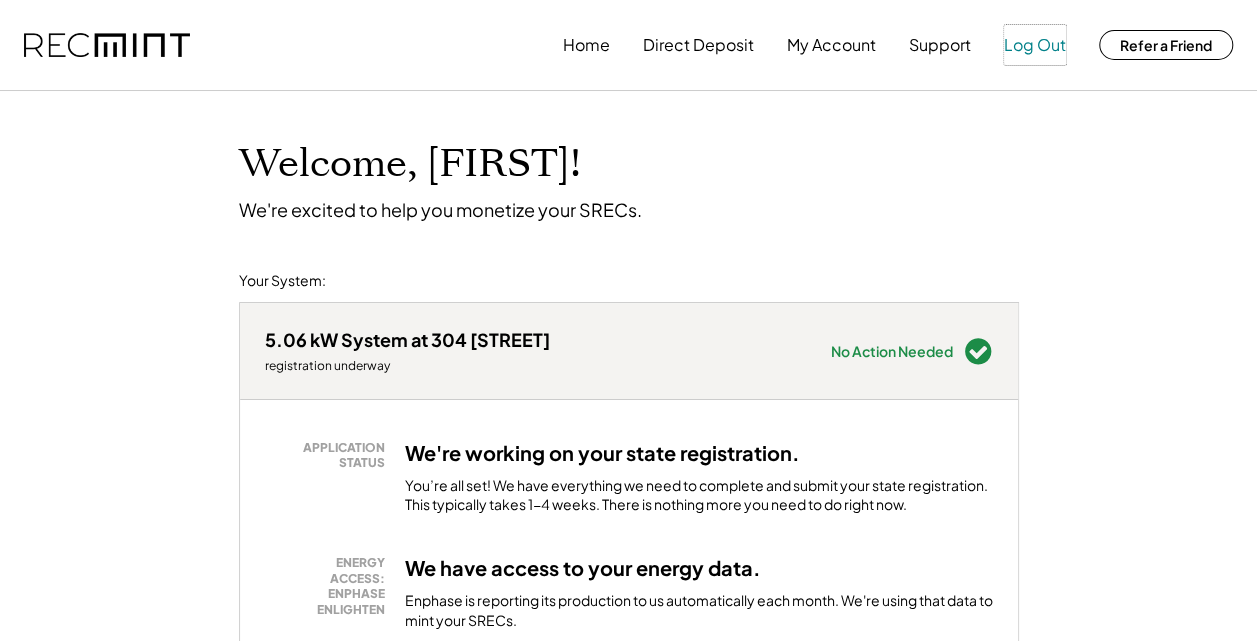click on "Log Out" at bounding box center [1035, 45] 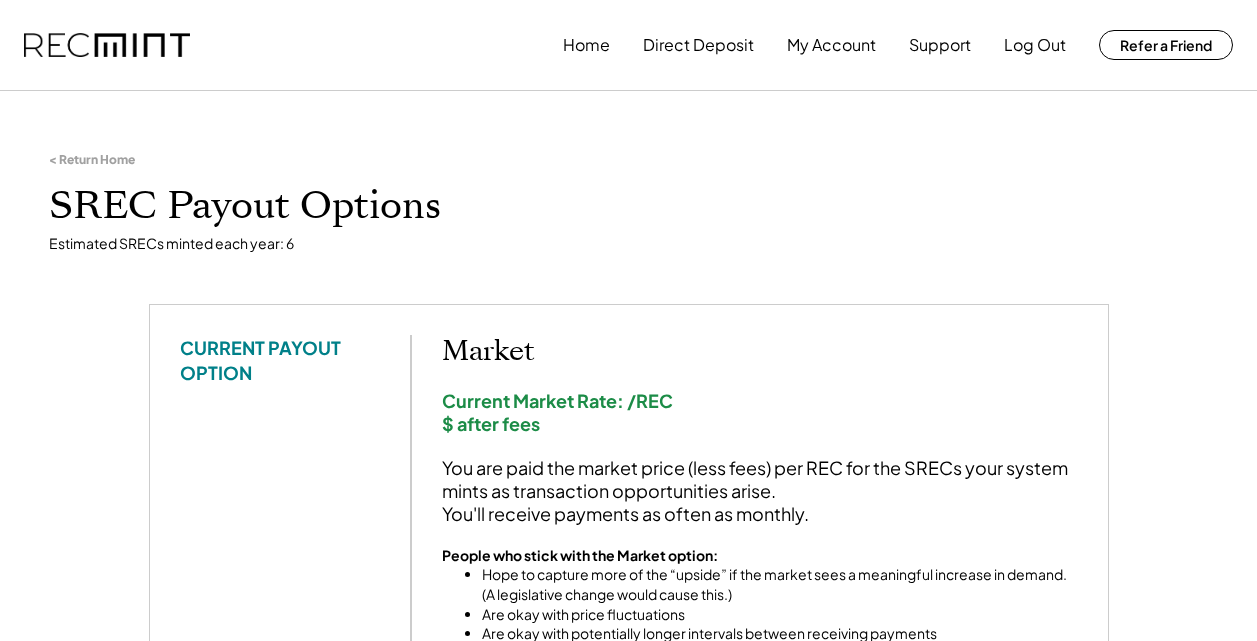 scroll, scrollTop: 0, scrollLeft: 0, axis: both 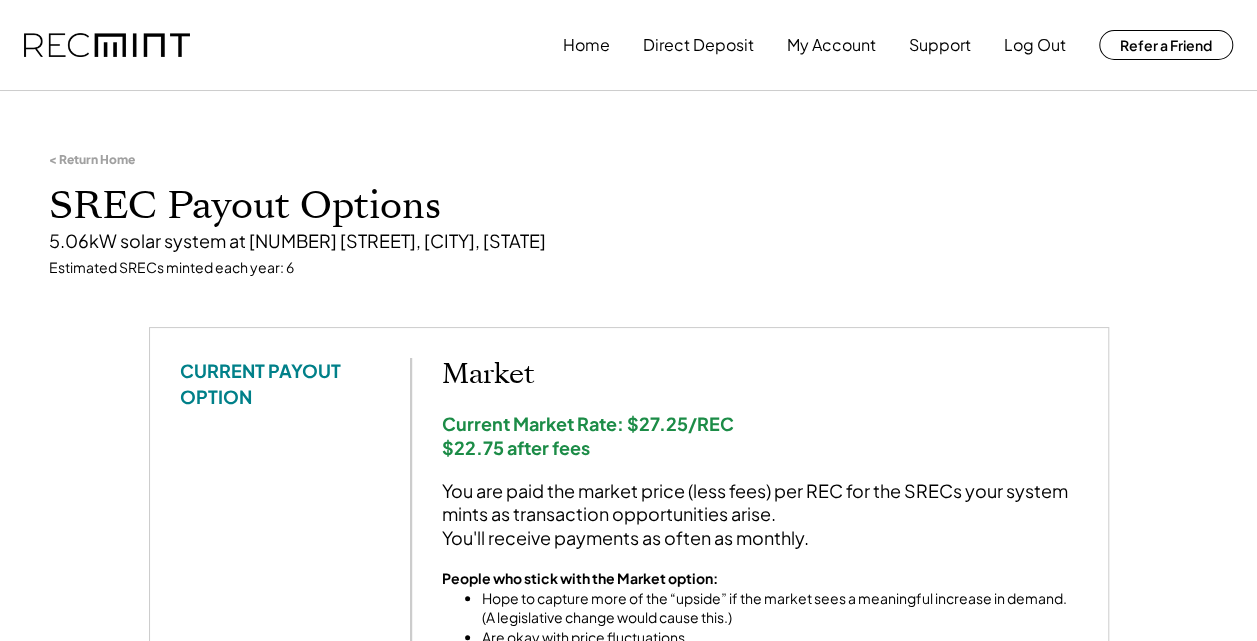 click on "< Return Home SREC Payout Options 5.06kW solar system at 304 Arbordale Loop, Williamsburg, VA Estimated SRECs minted each year: 6 CURRENT PAYOUT OPTION Market Current Market Rate: $27.25/REC
$22.75 after fees You are paid the market price (less fees) per REC for the SRECs your system mints as transaction opportunities arise.
You'll receive payments as often as monthly. People who stick with the Market option:
Hope to capture more of the “upside” if the market sees a meaningful increase in demand. (A legislative change would cause this.) Are okay with price fluctuations Are okay with potentially longer intervals between receiving payments Select a new payout option This is optional. You're welcome to stay with your existing payout option above. Select This Option 3 Year Locked-Rate $22.00 per REC
You will be paid the price listed above per REC for any SRECs of 2025-2028 vintage. The initial term of this agreement is from 1/1/2025 to 12/31/2027. People who choose the 3 Year option value:
Table 1" at bounding box center [628, 1242] 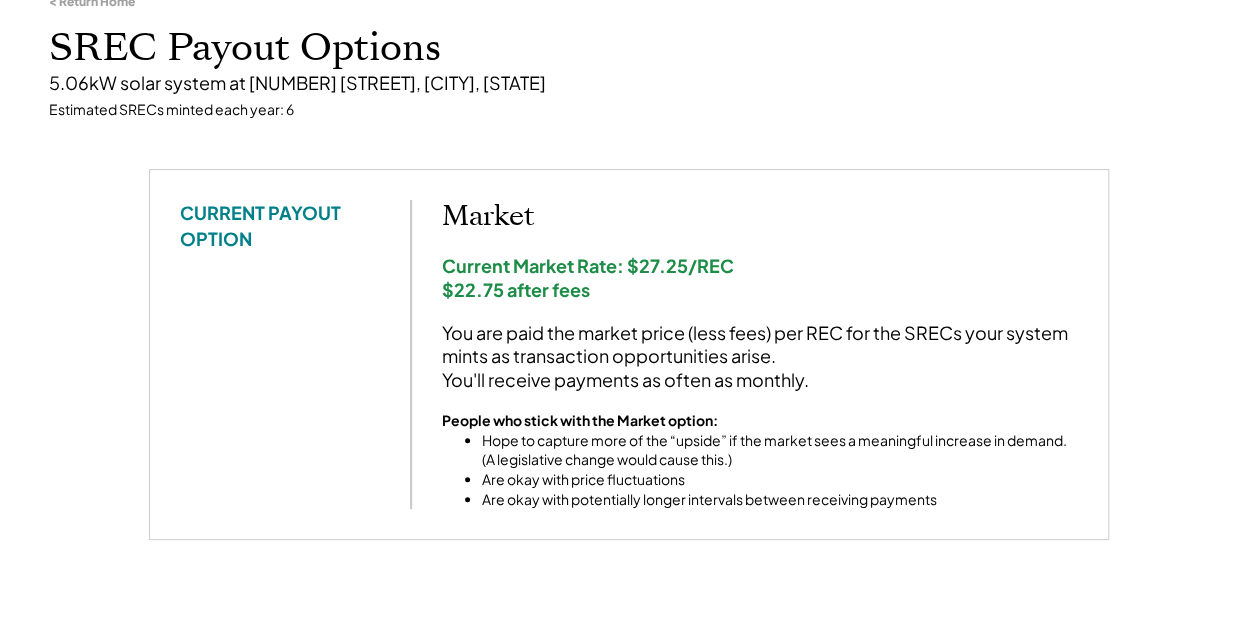 scroll, scrollTop: 160, scrollLeft: 0, axis: vertical 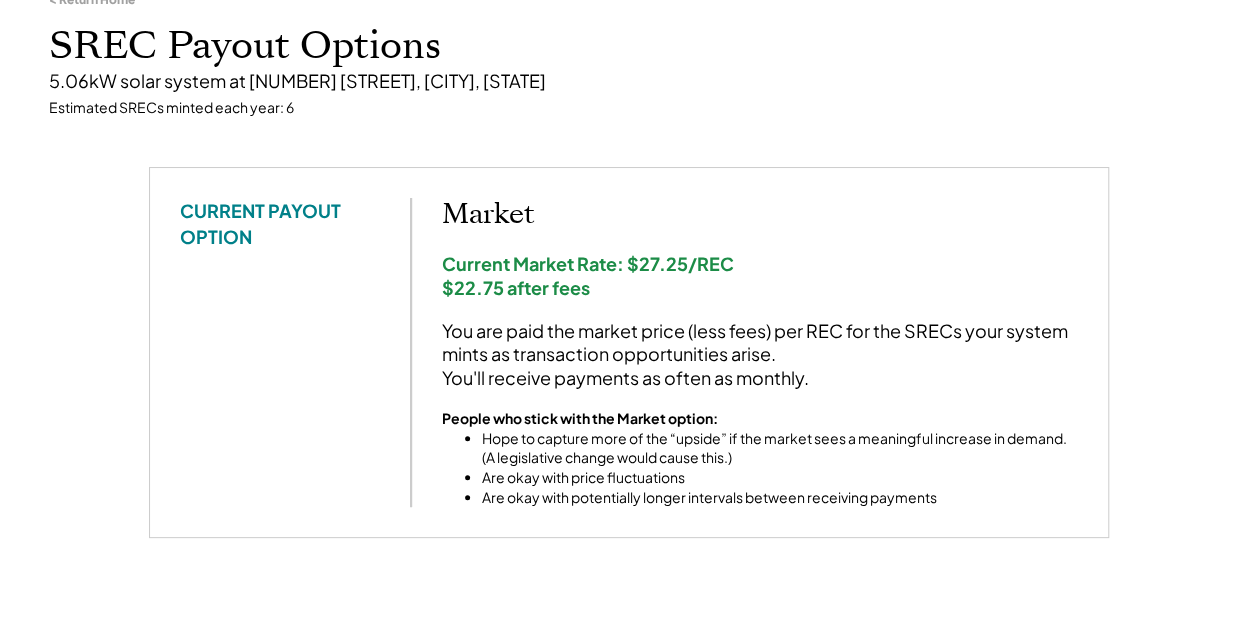 click on "SREC Payout Options" at bounding box center (629, 46) 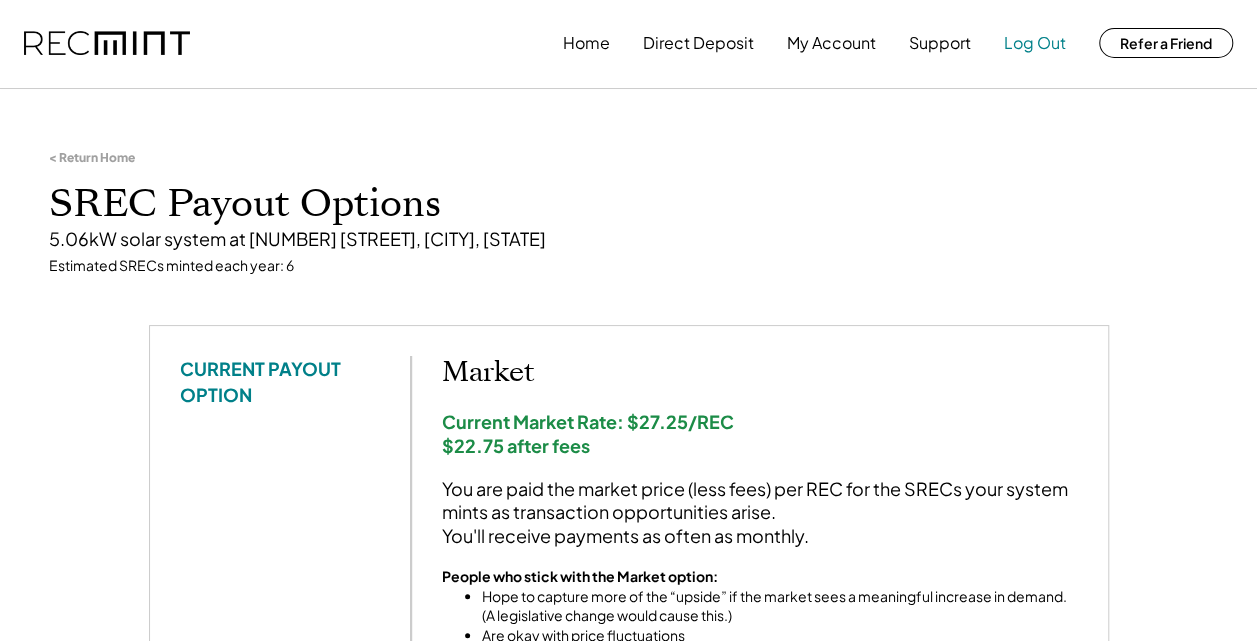 scroll, scrollTop: 0, scrollLeft: 0, axis: both 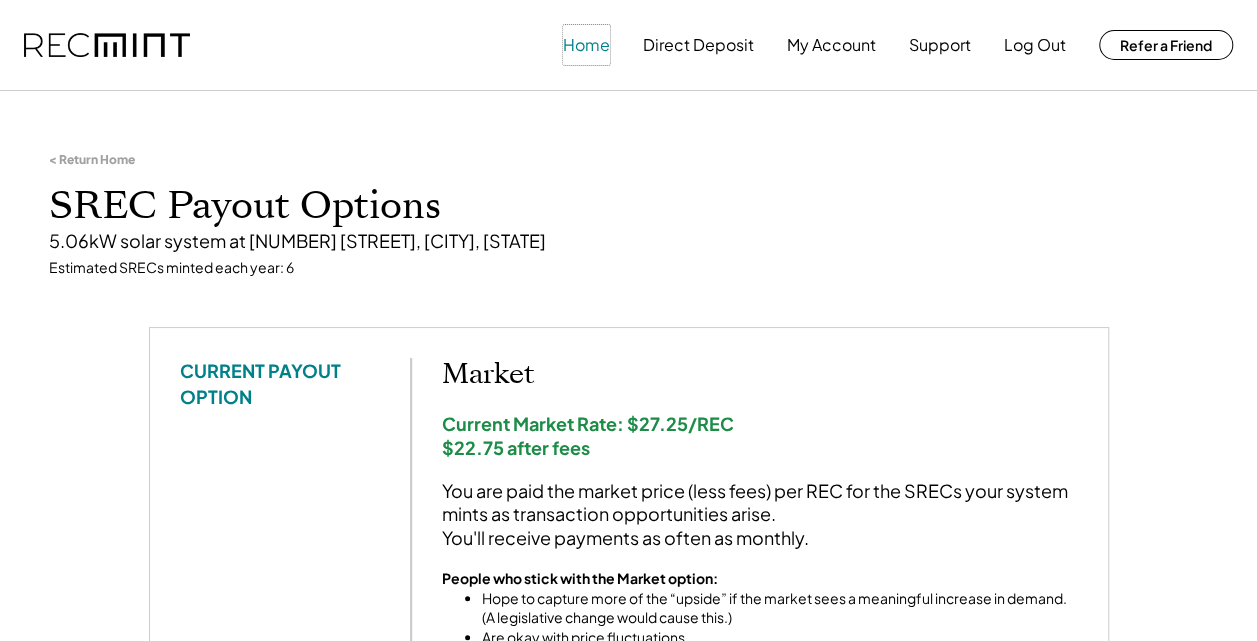 click on "Home" at bounding box center (586, 45) 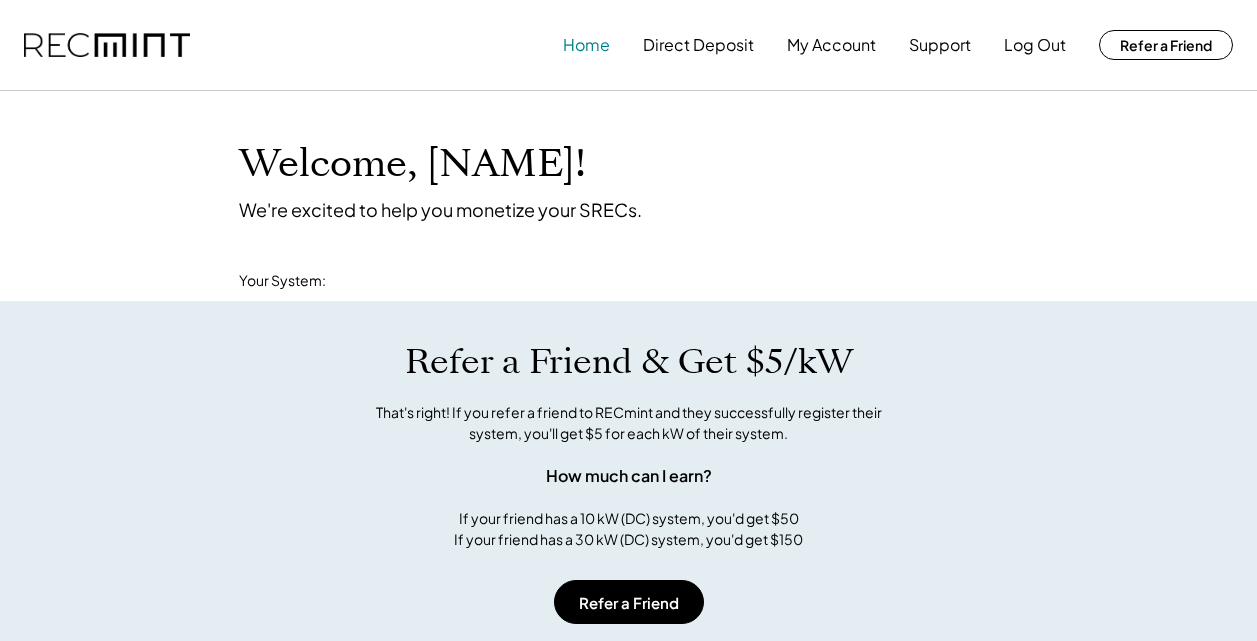 scroll, scrollTop: 0, scrollLeft: 0, axis: both 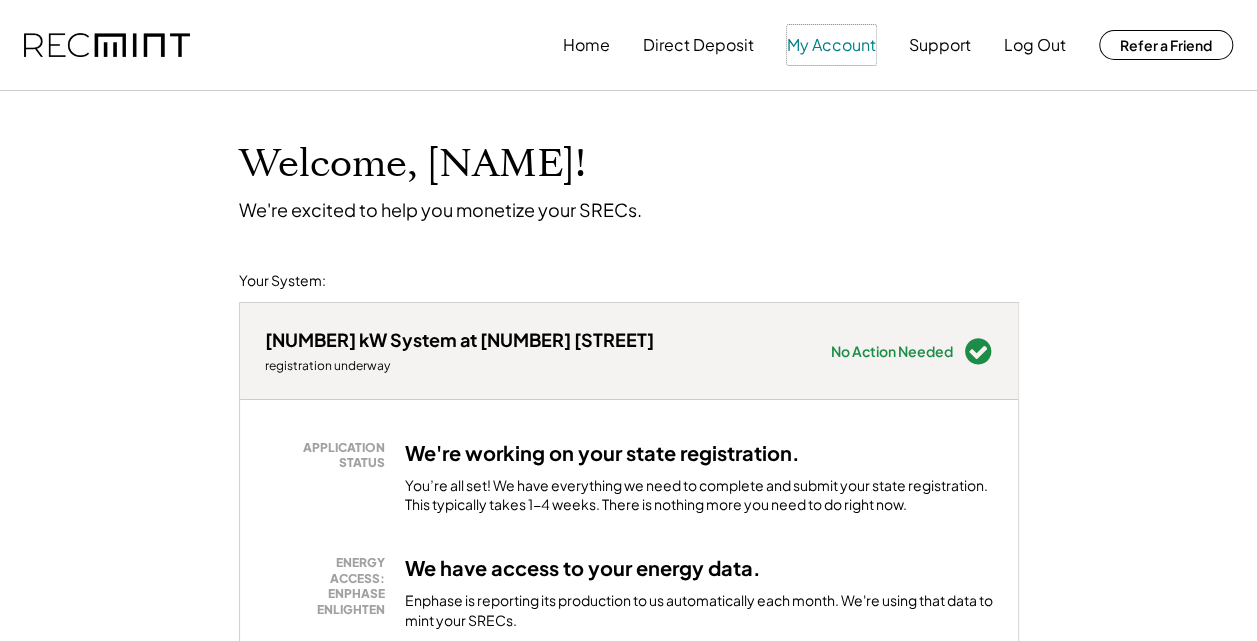 click on "My Account" at bounding box center (831, 45) 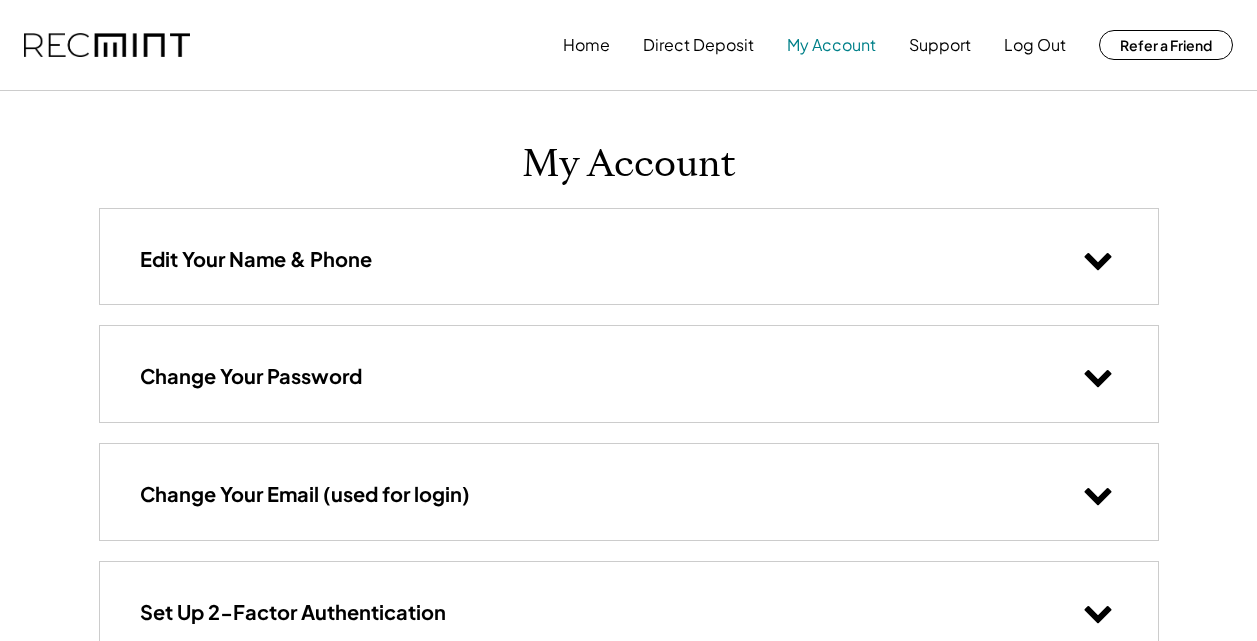 scroll, scrollTop: 0, scrollLeft: 0, axis: both 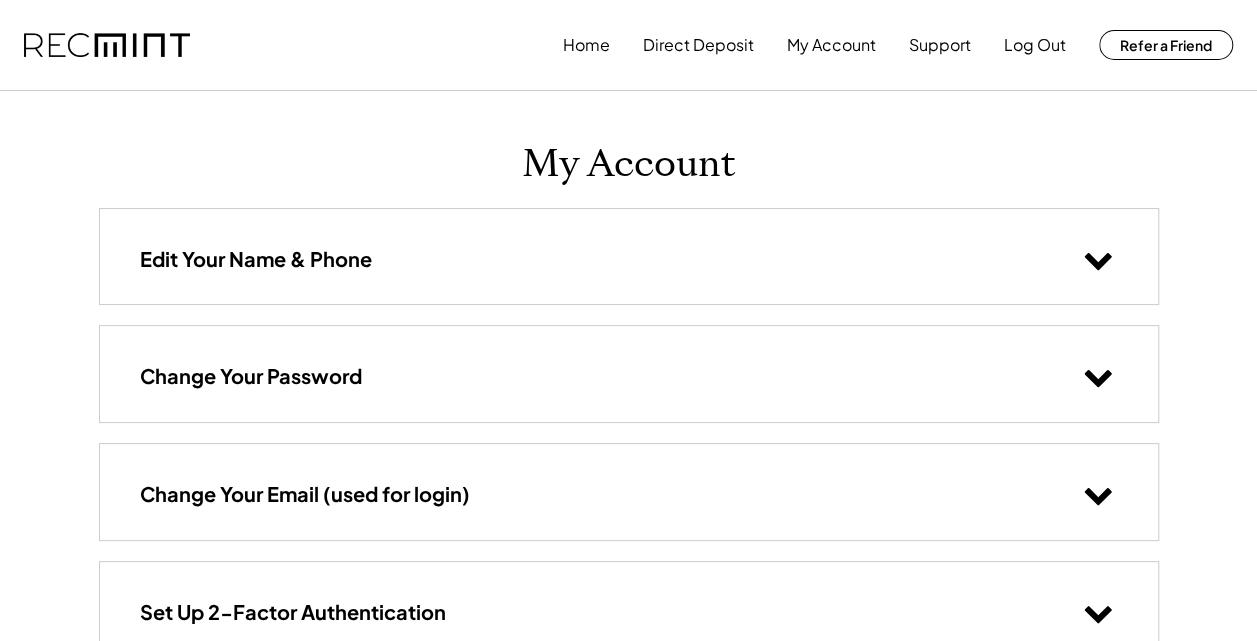 click on "Home Direct Deposit My Account Support Log Out Refer a Friend My Account Edit Your Name & Phone Change Your Password Change Your Email (used for login) Set Up 2-Factor Authentication RECmint is the fastest-growing SREC aggregator in the mid-Atlantic. SRECs can be hard, and we wanted them to be incredibly easy. We use technology to get you the most amount of money with the least effort. Learn about SRECs Get Started Partnering Our Pricing About Testimonials Contact Us [NUMBER] [STREET] [CITY], [STATE] [POSTAL_CODE] [PHONE] help@[example].com Terms of Service Privacy Policy © [YEAR] Sun Tribe Trading, LLC d.b.a. RECmint. All rights reserved." at bounding box center [628, 520] 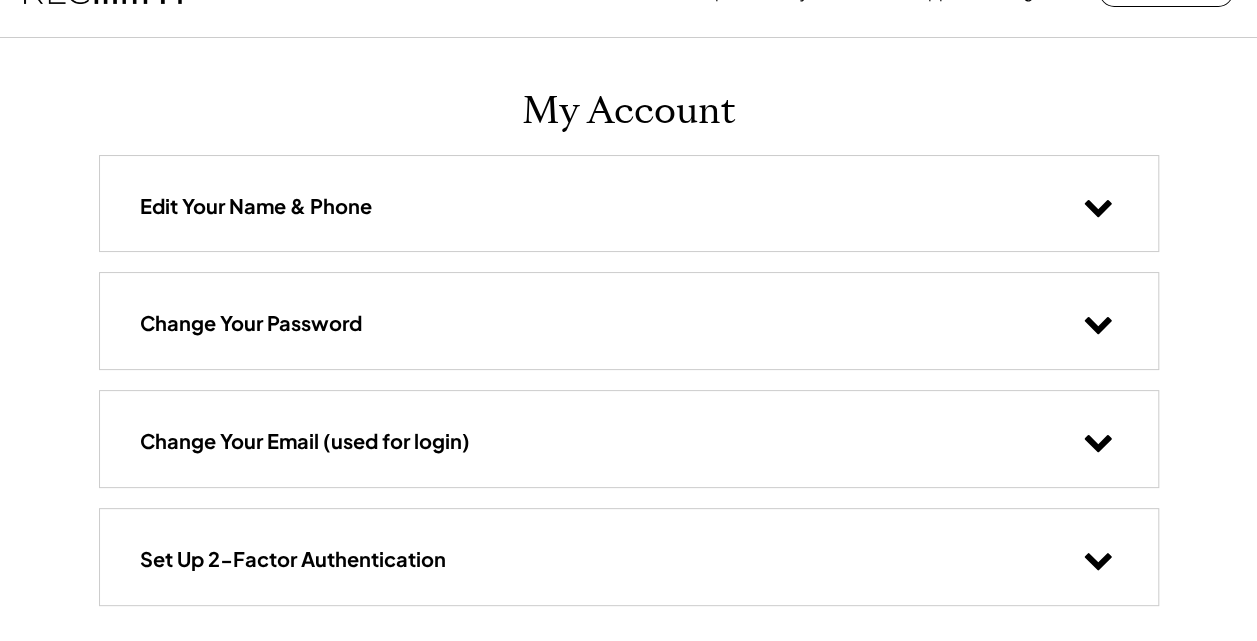 scroll, scrollTop: 80, scrollLeft: 0, axis: vertical 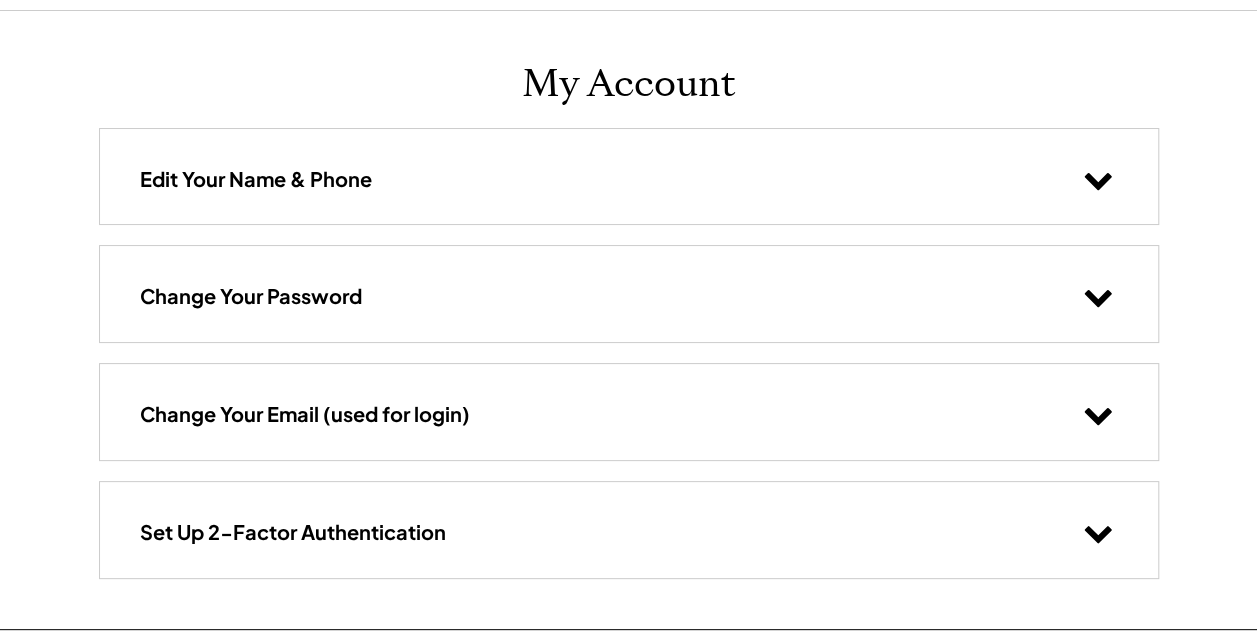 click 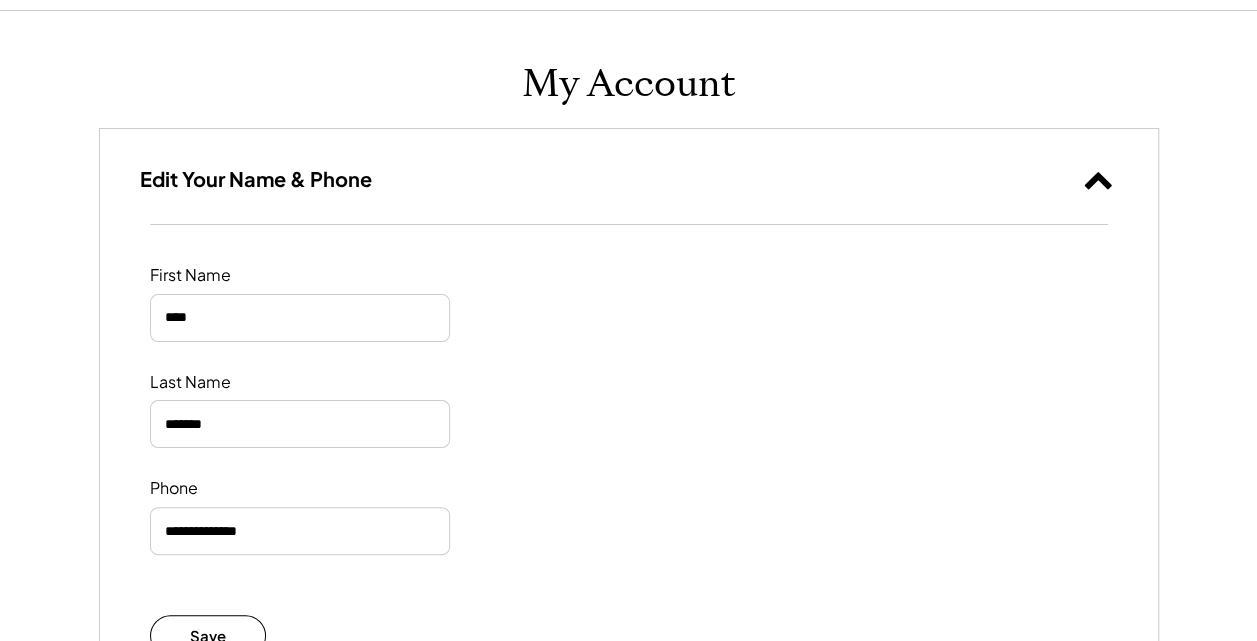 click on "Home Direct Deposit My Account Support Log Out Refer a Friend My Account Edit Your Name & Phone First Name Last Name Phone Save Change Your Password Change Your Email (used for login) Set Up 2-Factor Authentication RECmint is the fastest-growing SREC aggregator in the mid-Atlantic. SRECs can be hard, and we wanted them to be incredibly easy. We use technology to get you the most amount of money with the least effort. Learn about SRECs Get Started Partnering Our Pricing About Testimonials Contact Us 107 5th Street SE Charlottesville, VA 22902 434-216-2090 help@recmint.com Terms of Service Privacy Policy © 2025 Sun Tribe Trading, LLC d.b.a. RECmint. All rights reserved." at bounding box center [628, 676] 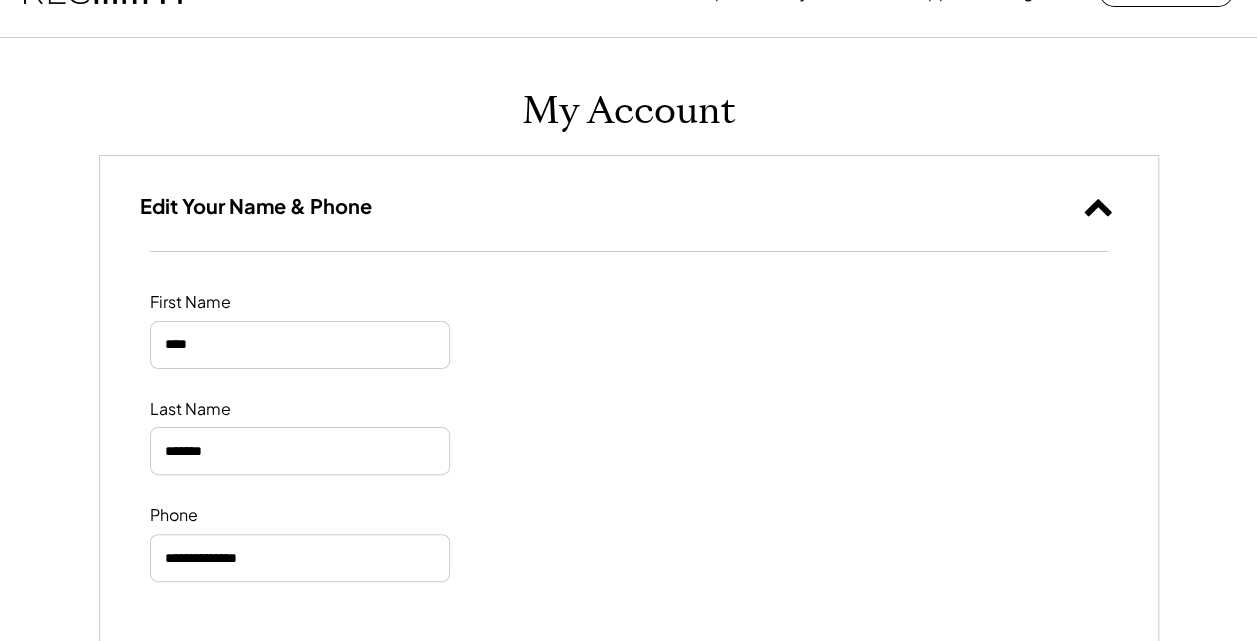 scroll, scrollTop: 0, scrollLeft: 0, axis: both 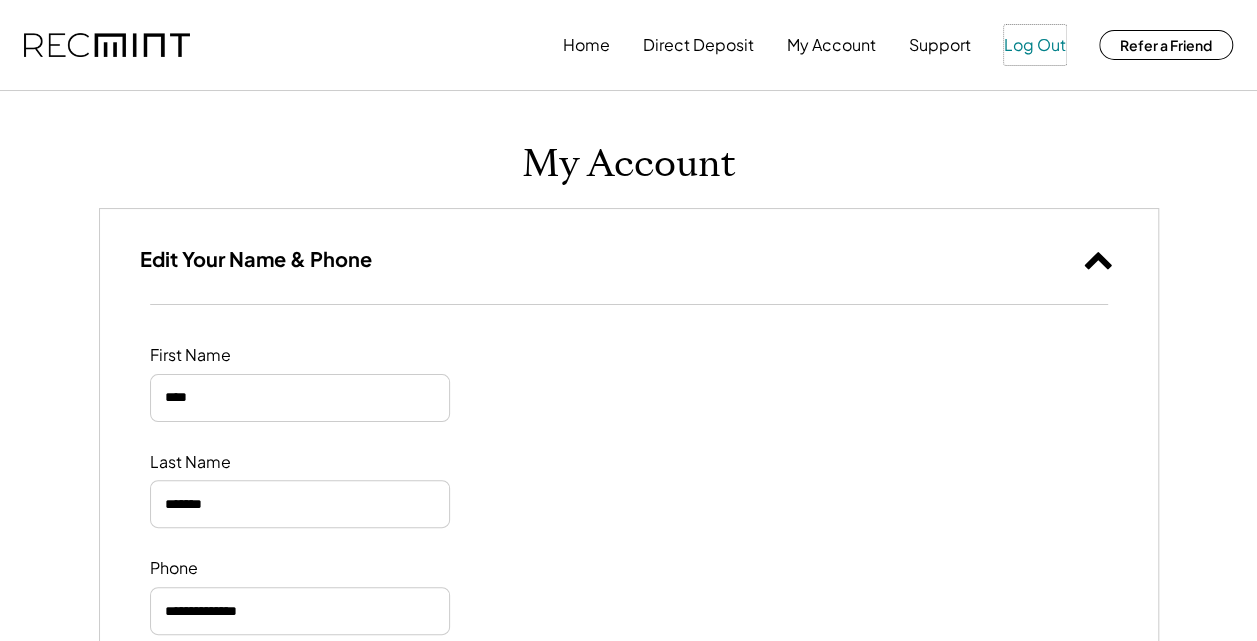 click on "Log Out" at bounding box center (1035, 45) 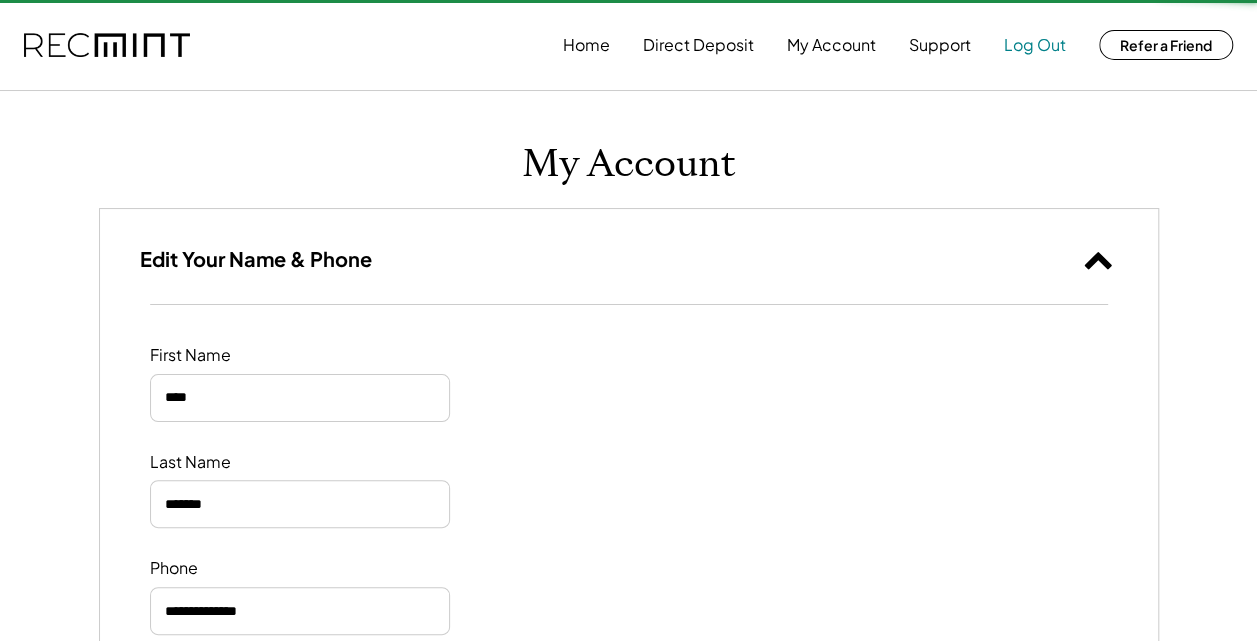 type 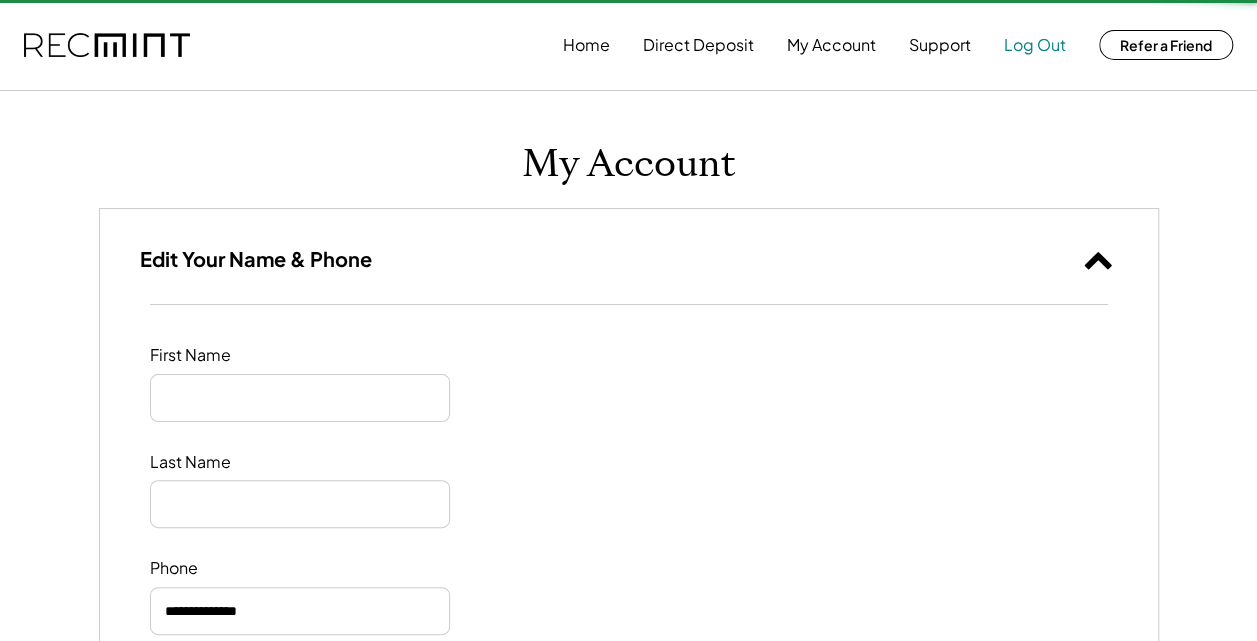 type 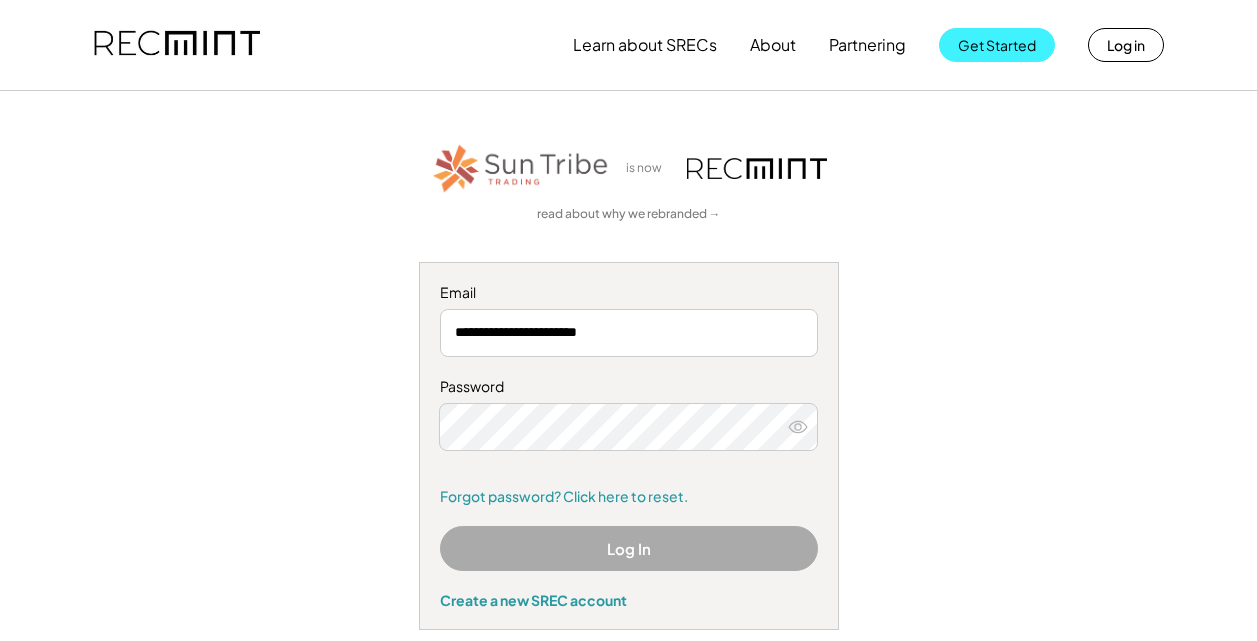 scroll, scrollTop: 0, scrollLeft: 0, axis: both 